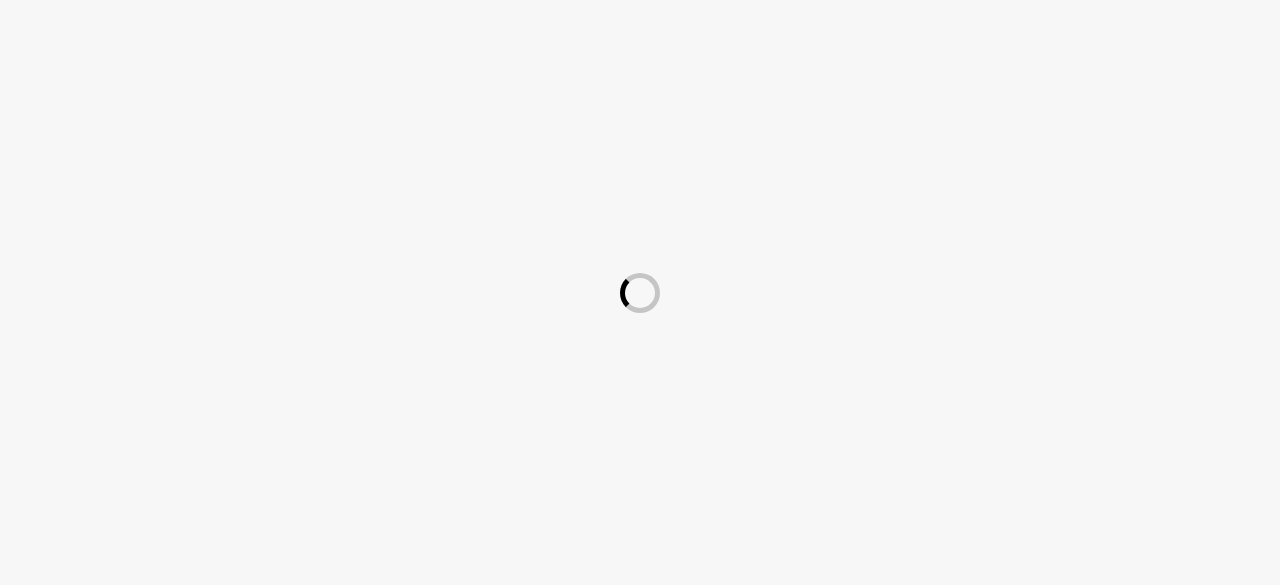 scroll, scrollTop: 0, scrollLeft: 0, axis: both 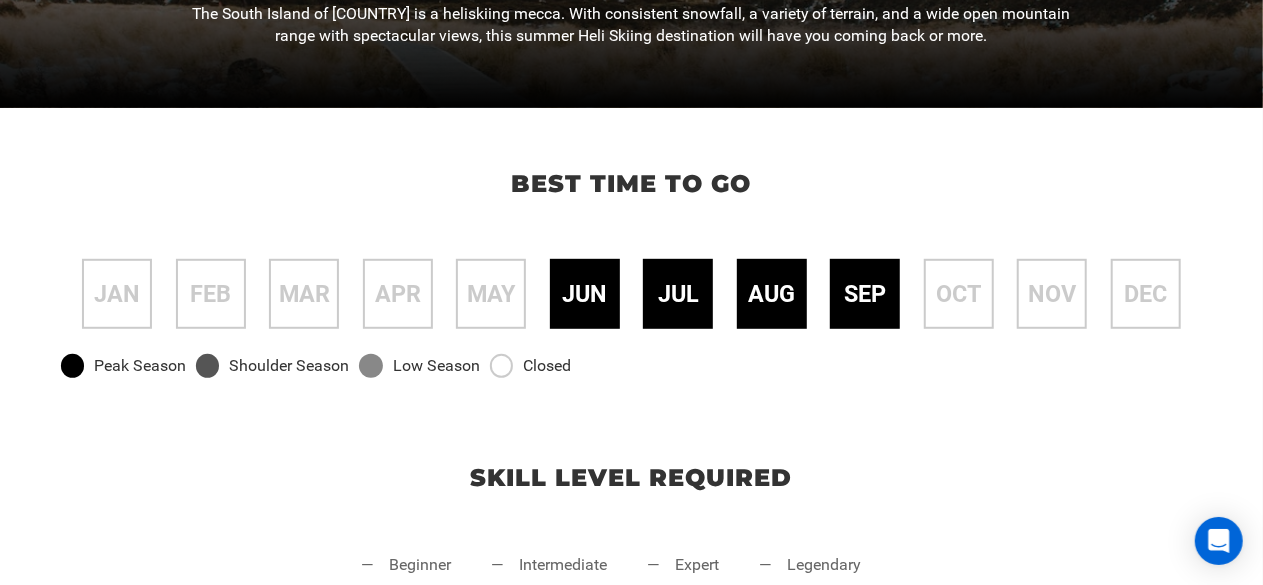click at bounding box center [370, 365] 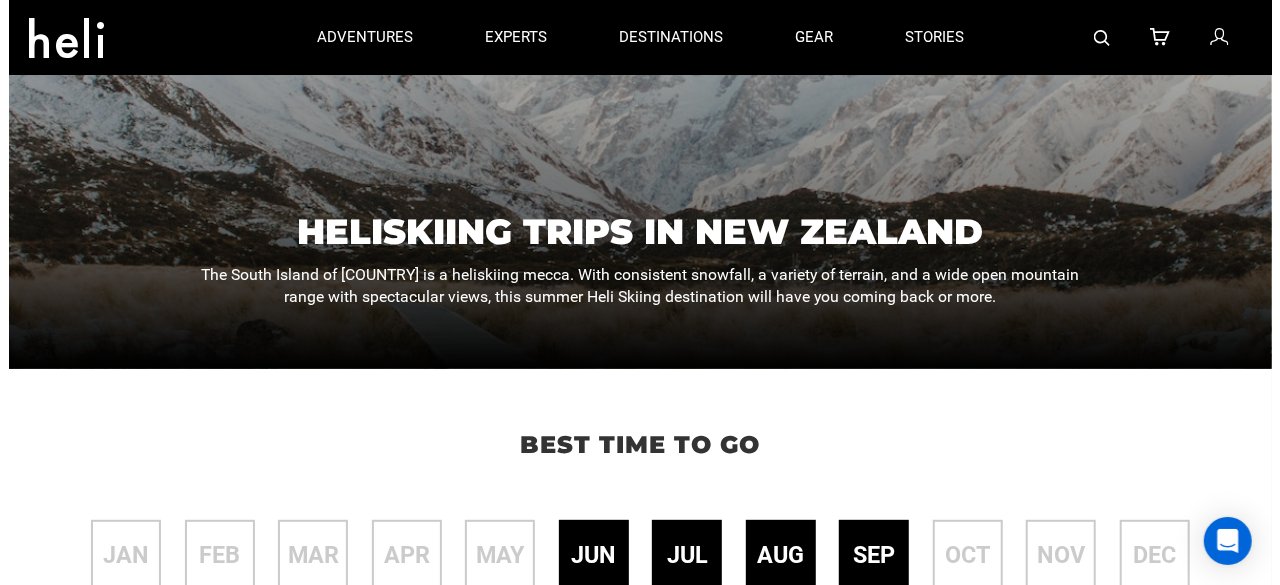 scroll, scrollTop: 19, scrollLeft: 0, axis: vertical 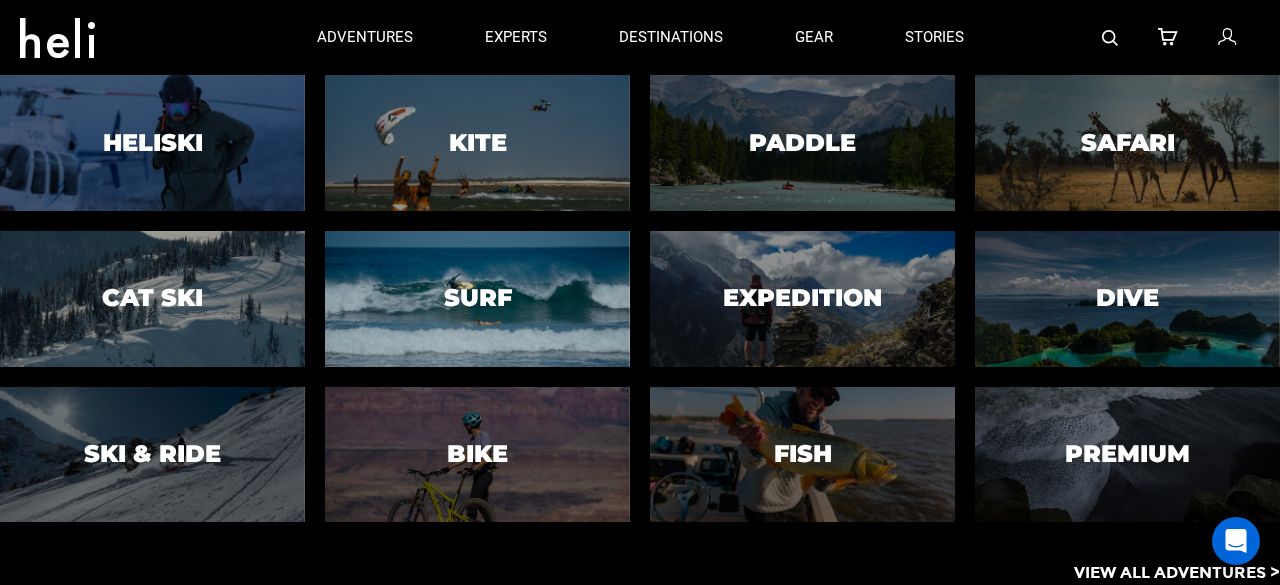 click at bounding box center (477, 298) 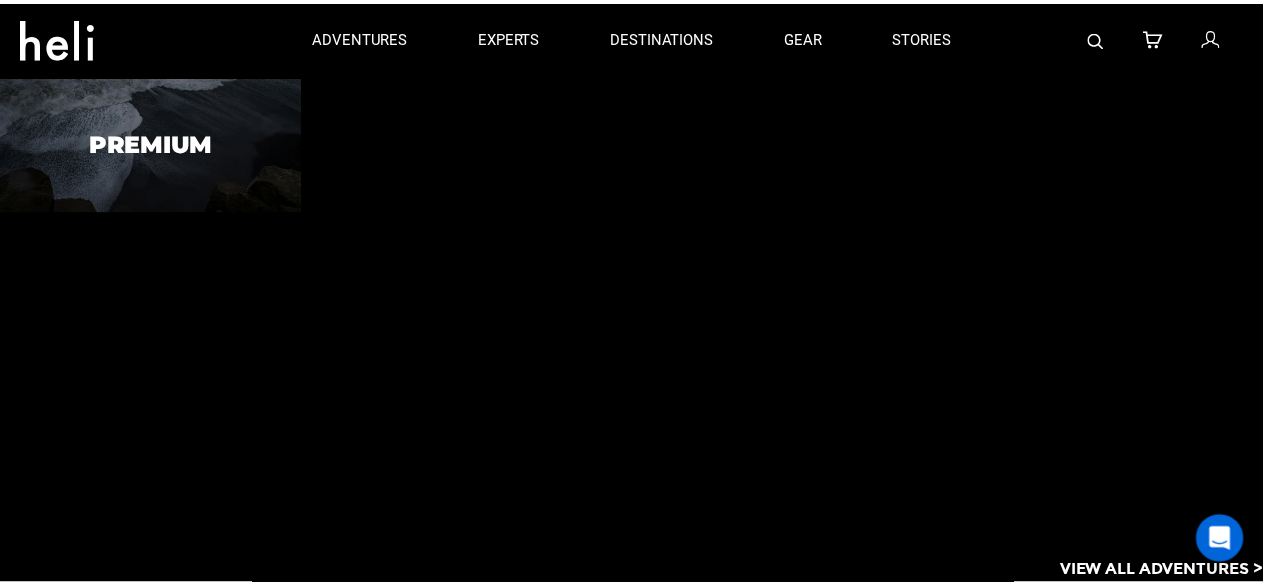 scroll, scrollTop: 0, scrollLeft: 0, axis: both 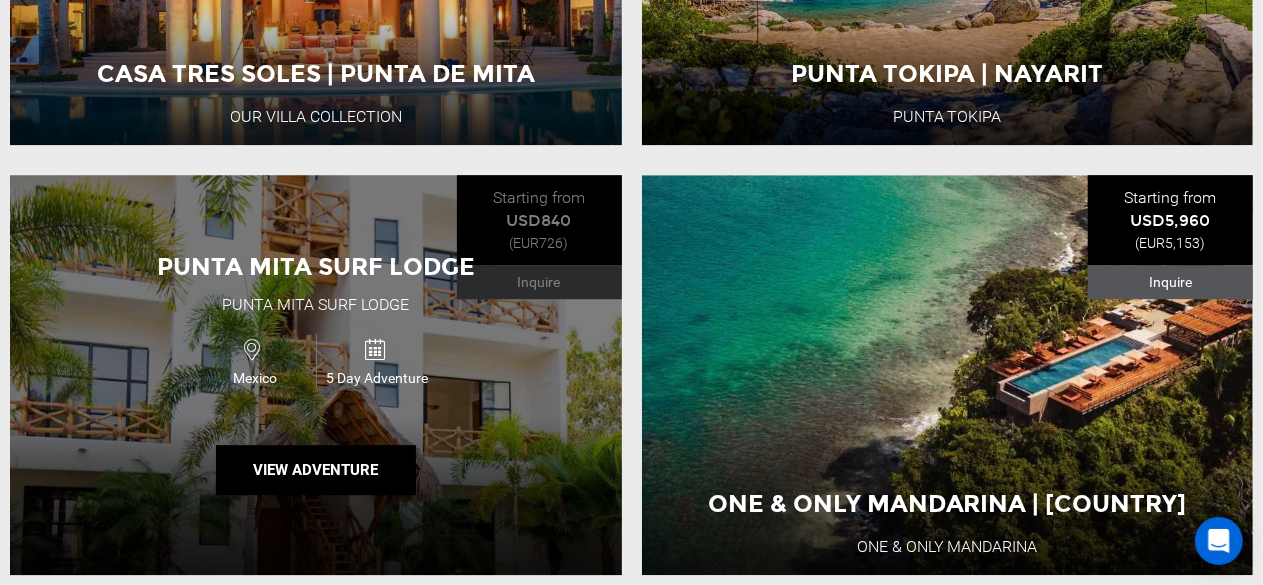click on "5 Day Adventure" at bounding box center [377, 378] 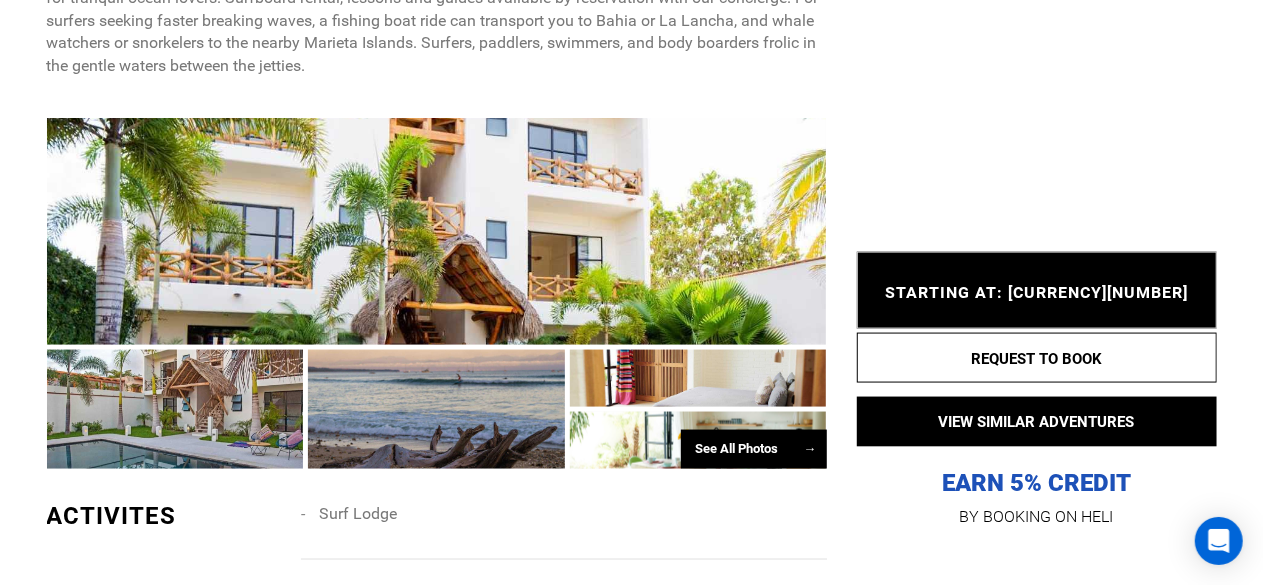 scroll, scrollTop: 1284, scrollLeft: 0, axis: vertical 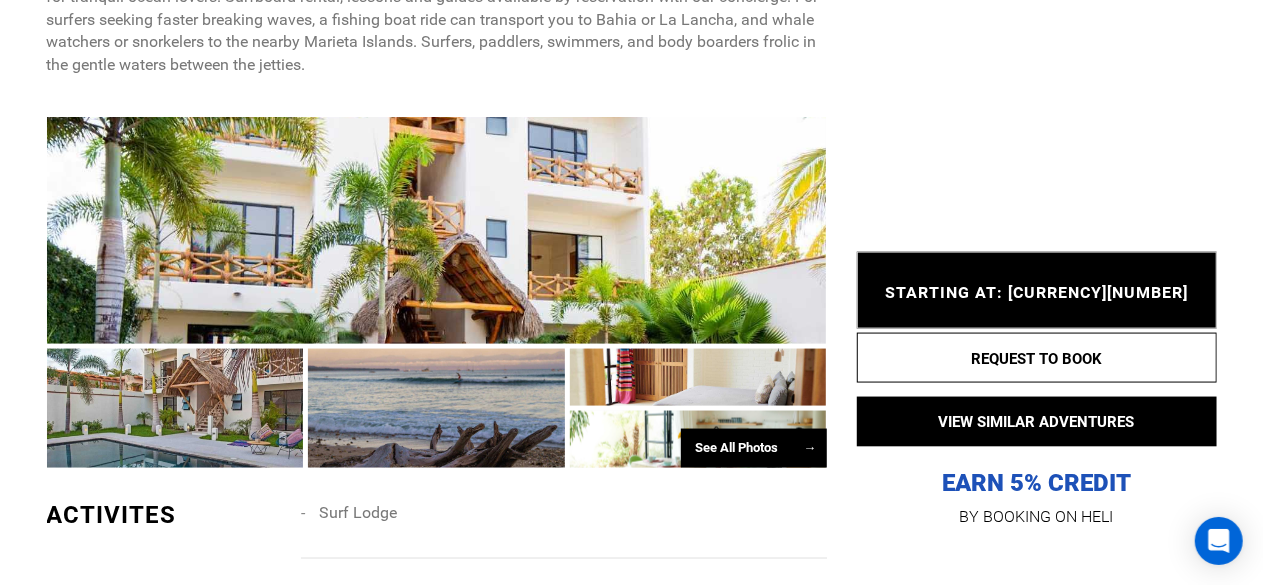 click on "See All Photos →" at bounding box center [754, 448] 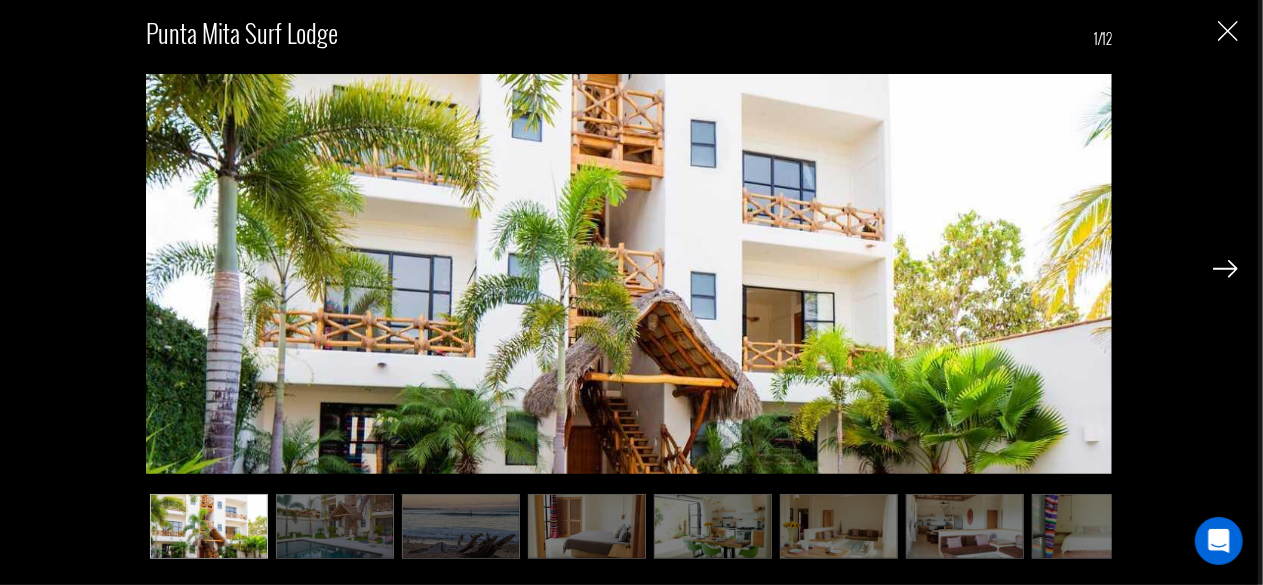 click at bounding box center (335, 526) 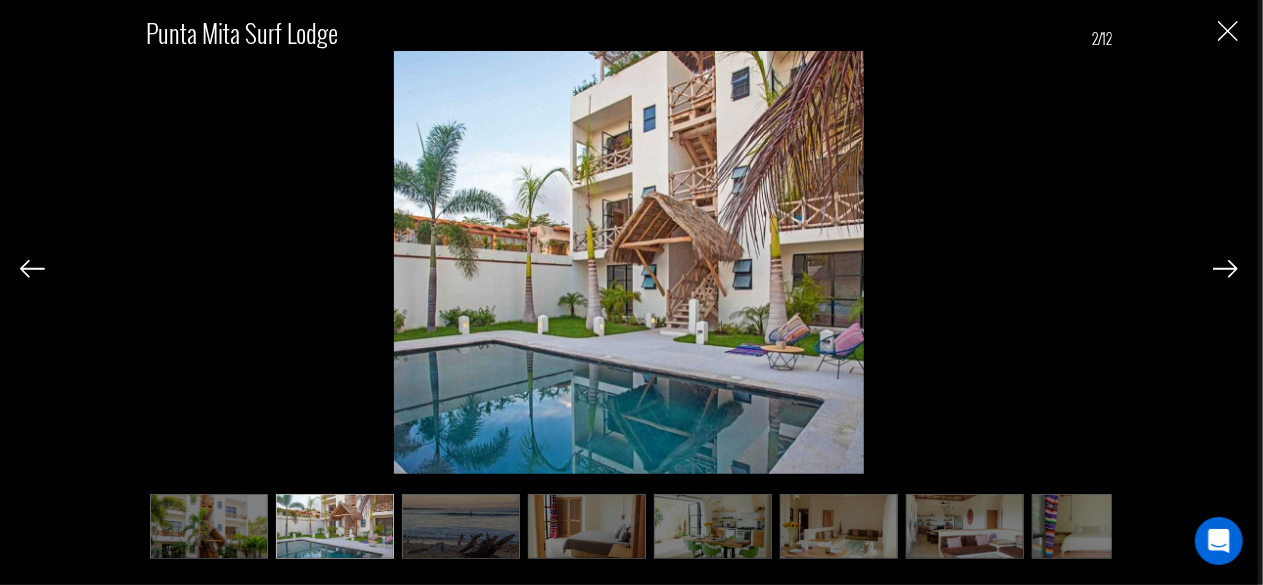 click at bounding box center [461, 526] 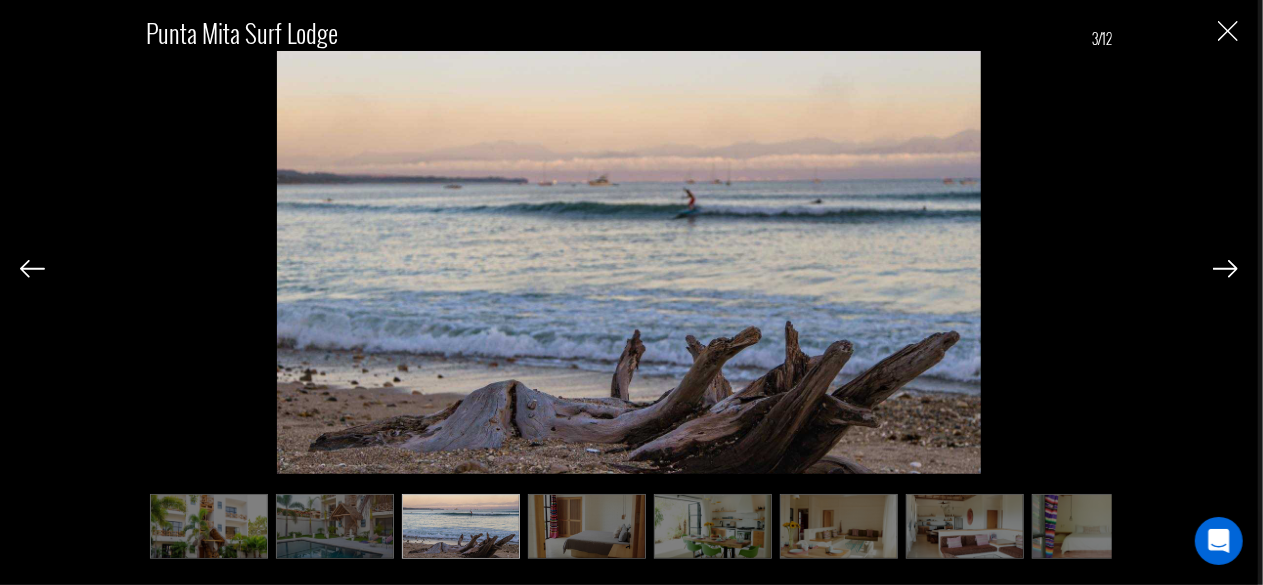 click at bounding box center [587, 526] 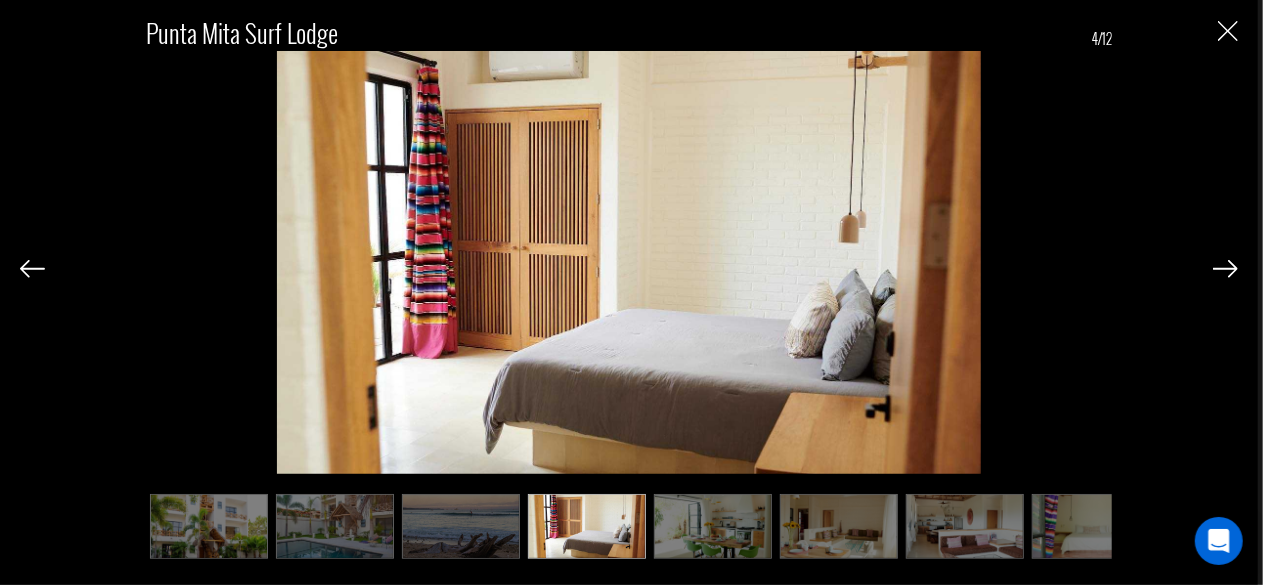 click at bounding box center (713, 526) 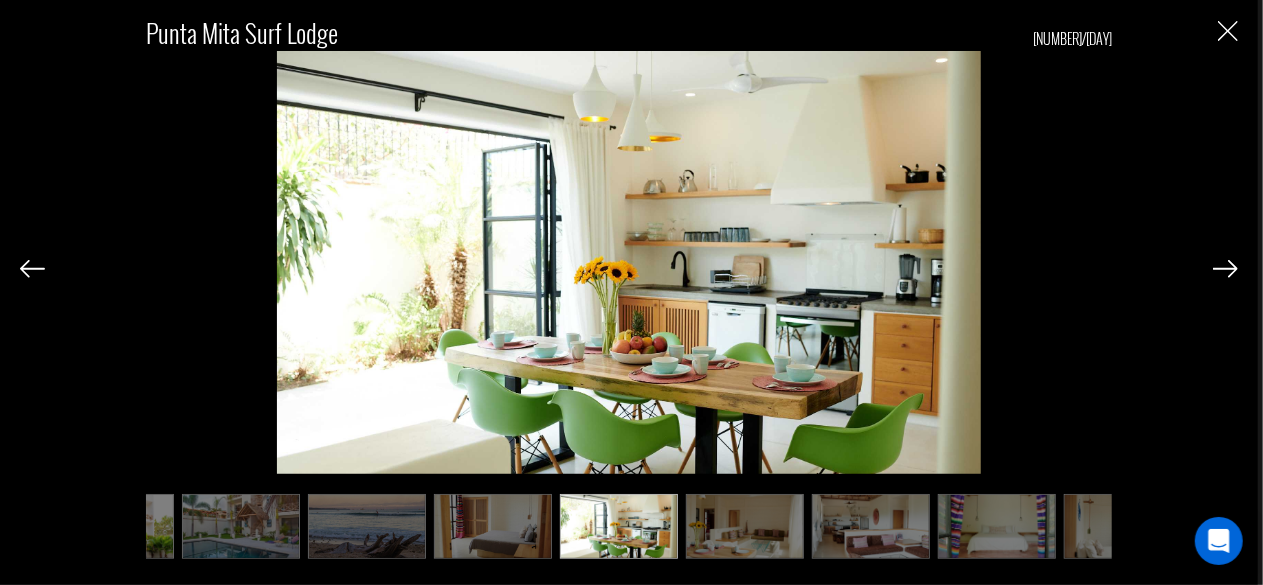 scroll, scrollTop: 0, scrollLeft: 100, axis: horizontal 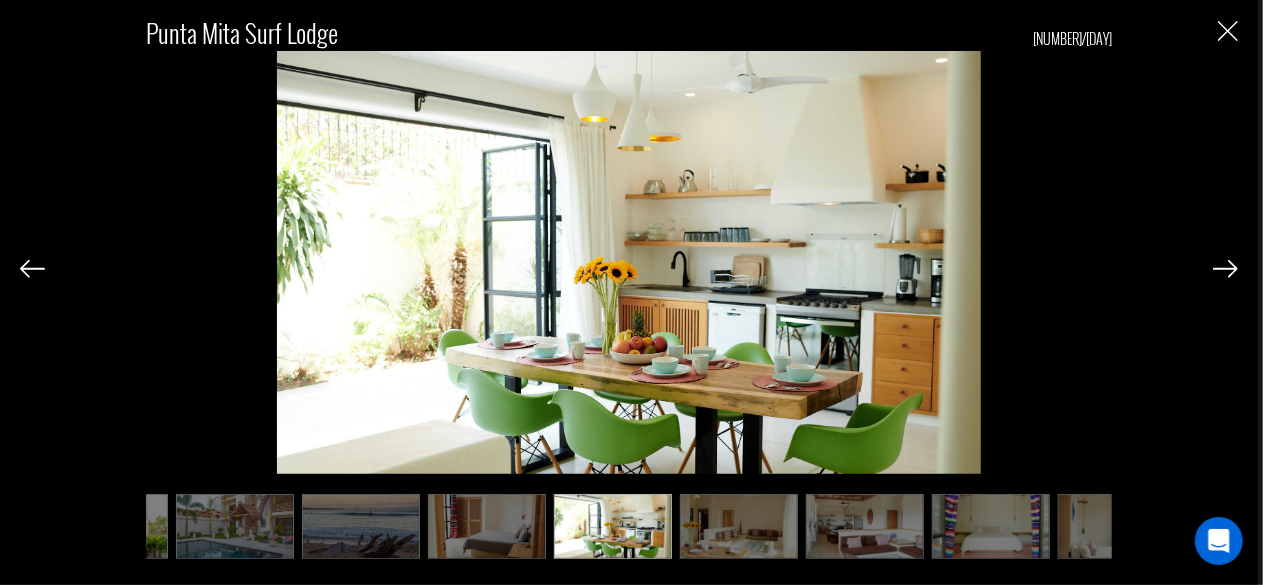 click at bounding box center [487, 526] 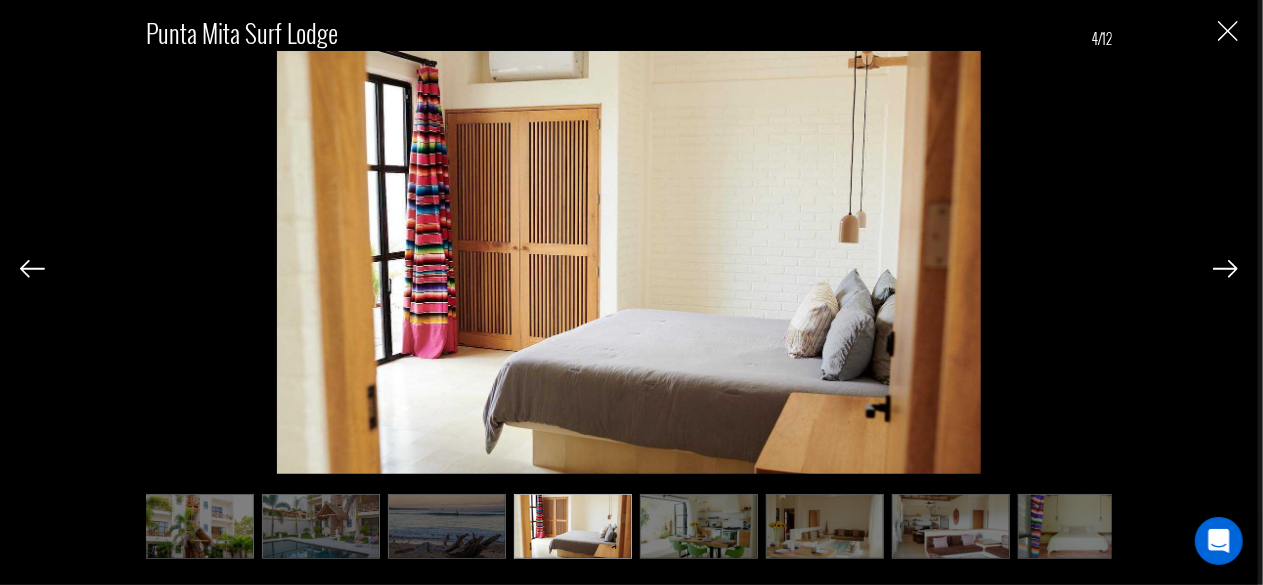 scroll, scrollTop: 0, scrollLeft: 0, axis: both 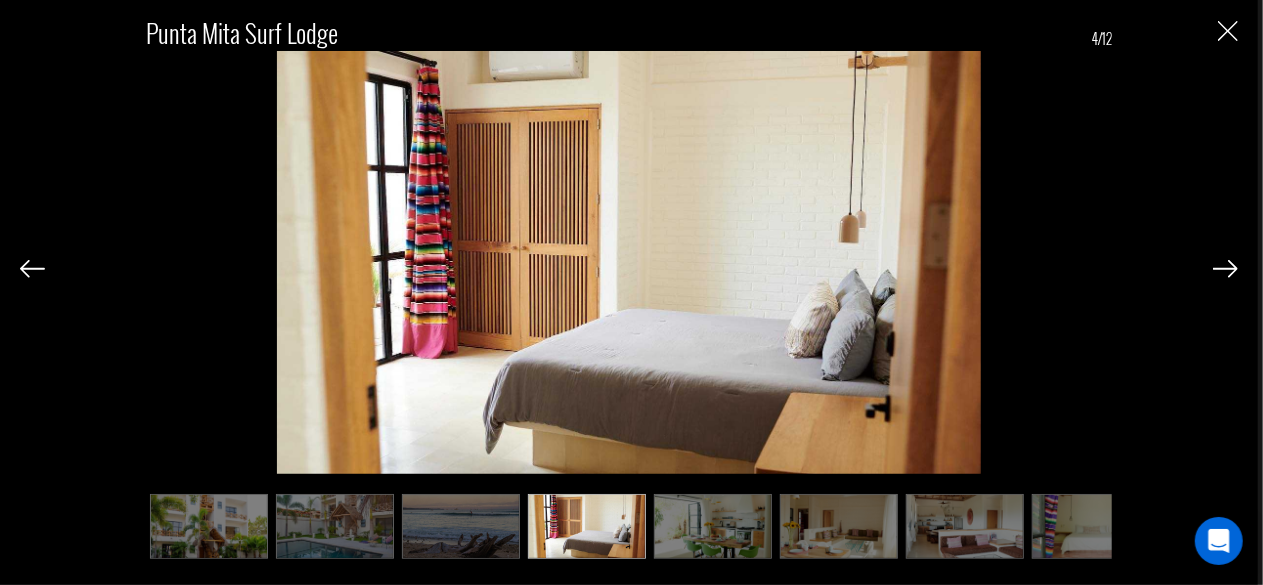 click at bounding box center (587, 526) 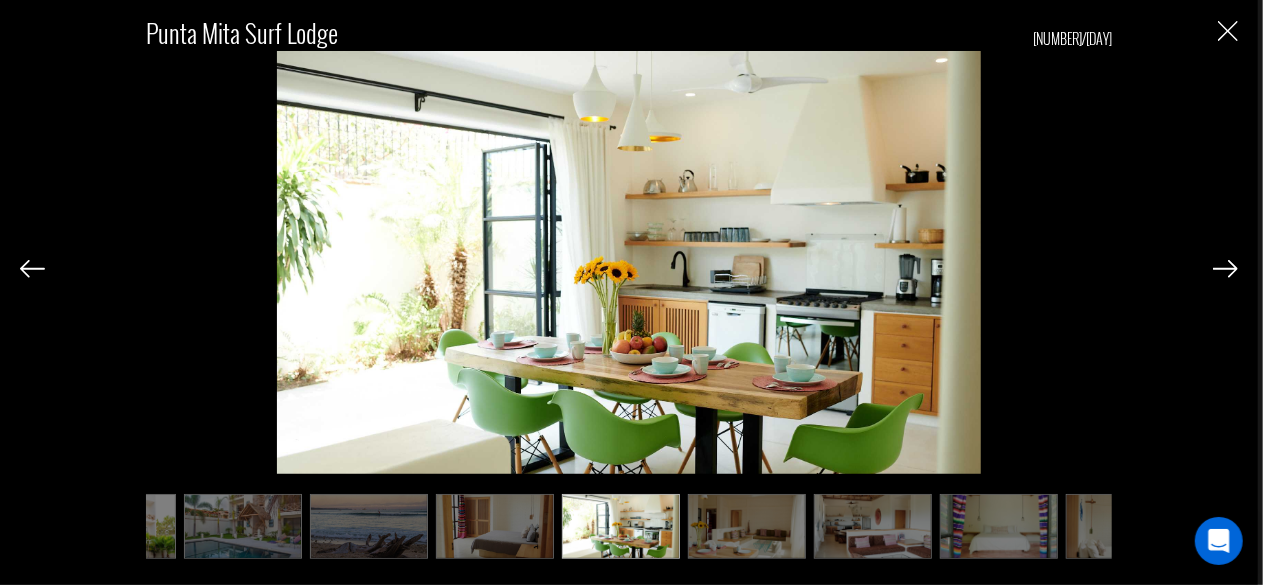 scroll, scrollTop: 0, scrollLeft: 100, axis: horizontal 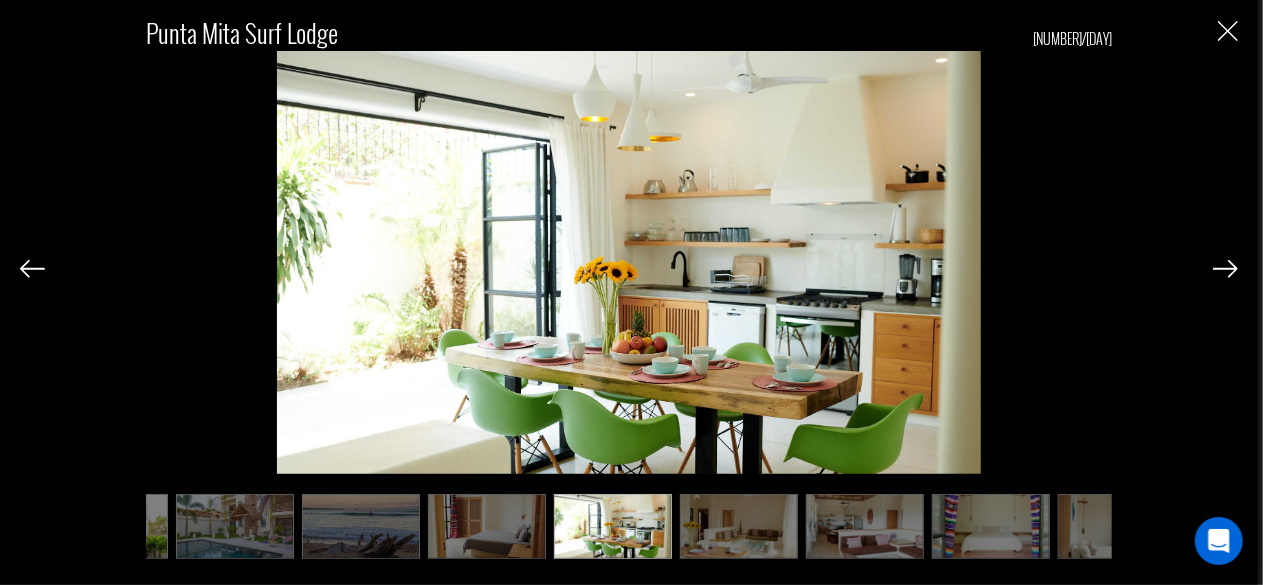 click at bounding box center (739, 526) 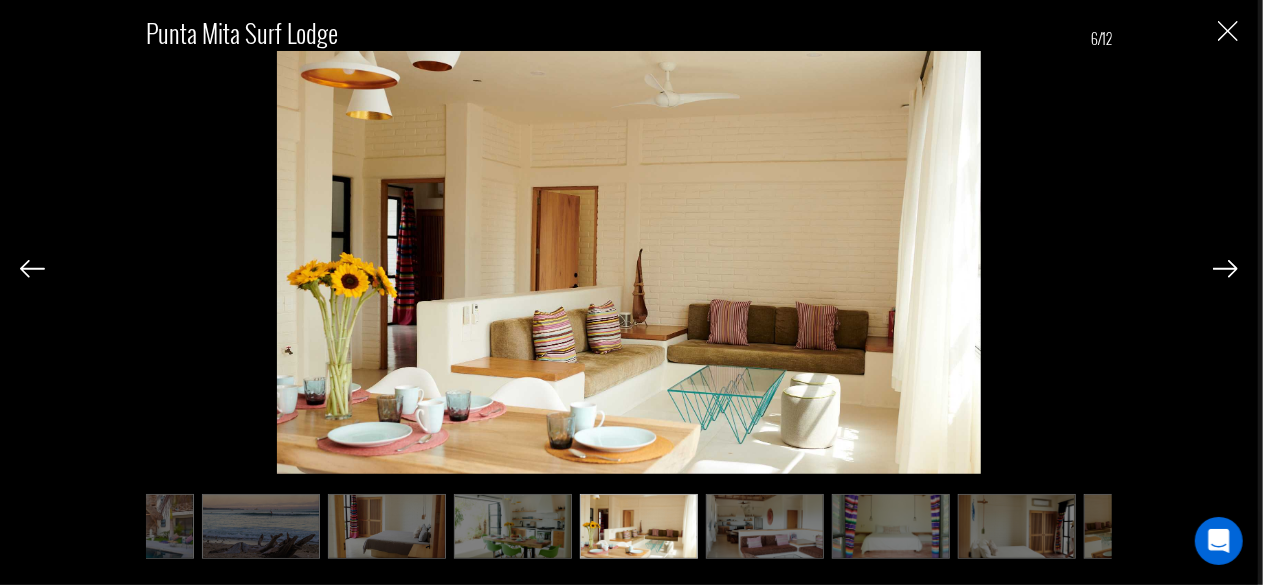 scroll, scrollTop: 0, scrollLeft: 200, axis: horizontal 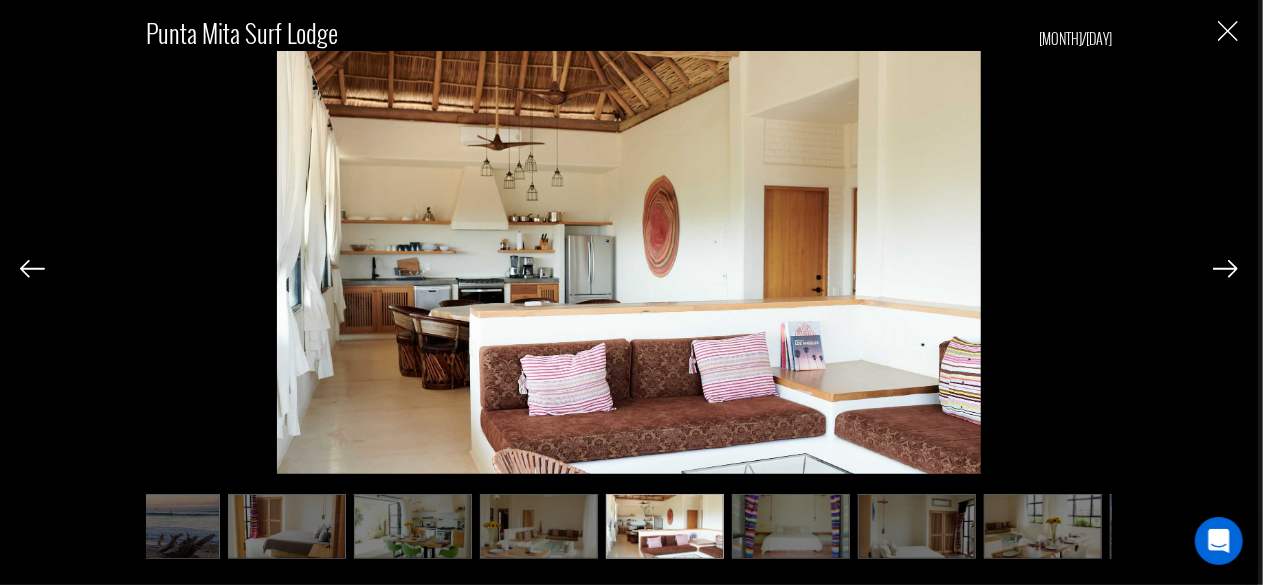 click at bounding box center (791, 526) 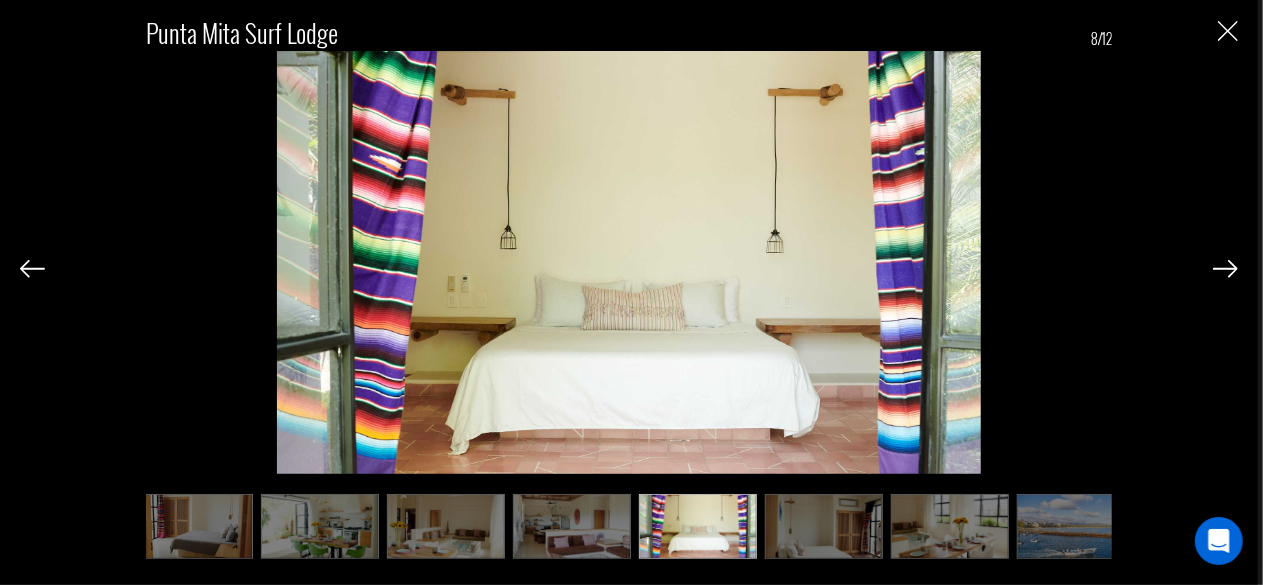 scroll, scrollTop: 0, scrollLeft: 400, axis: horizontal 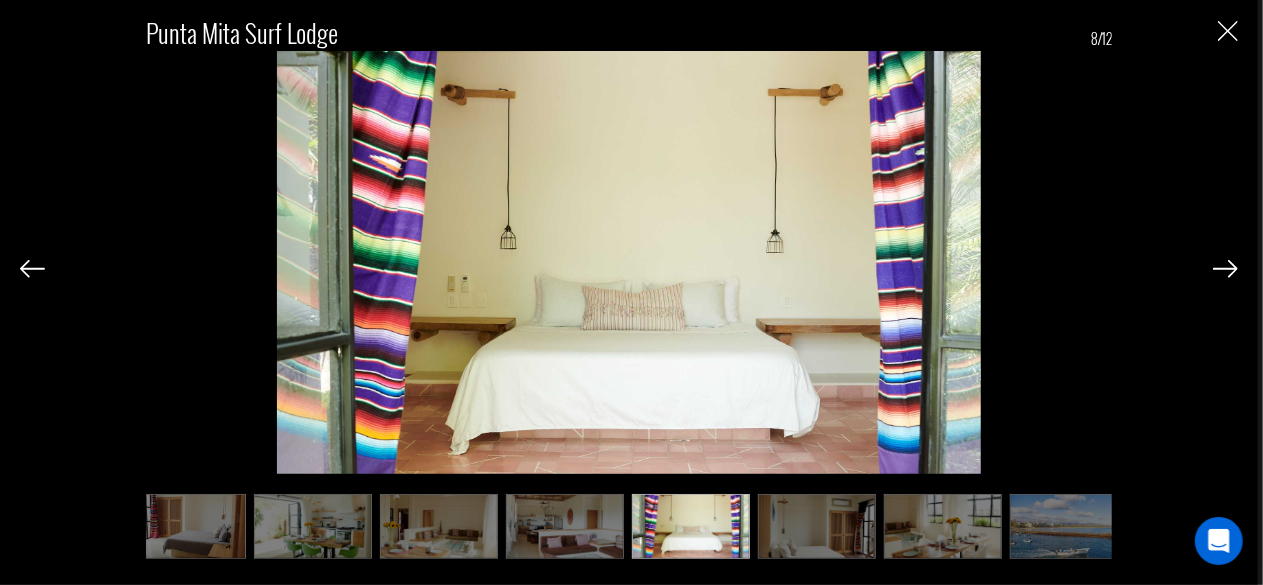 click at bounding box center [817, 526] 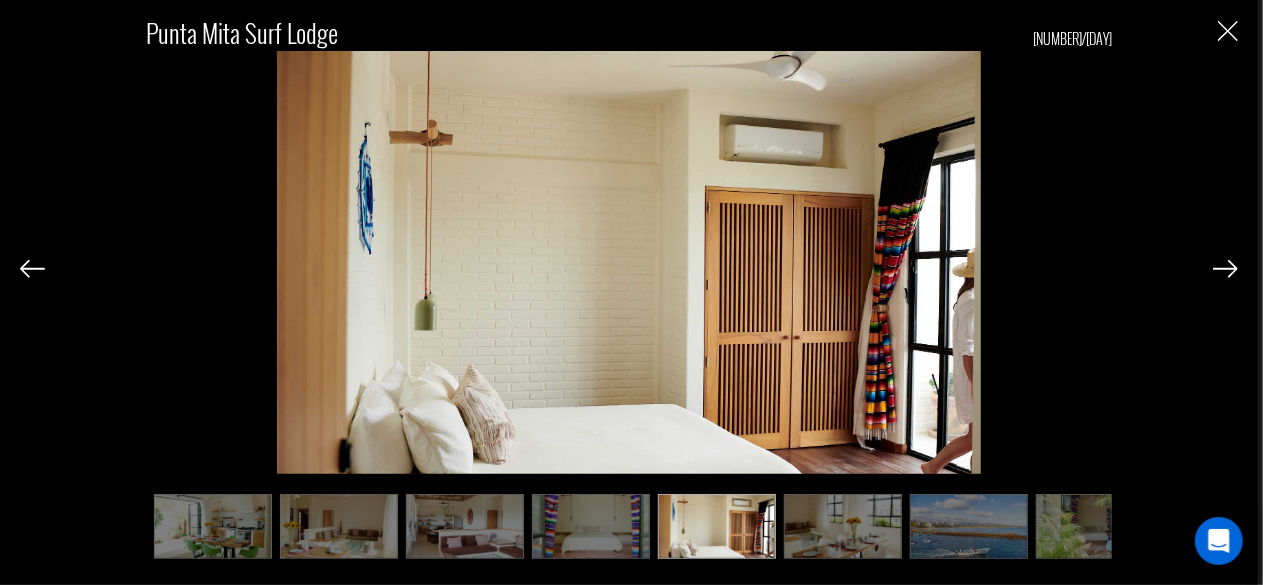 click at bounding box center [843, 526] 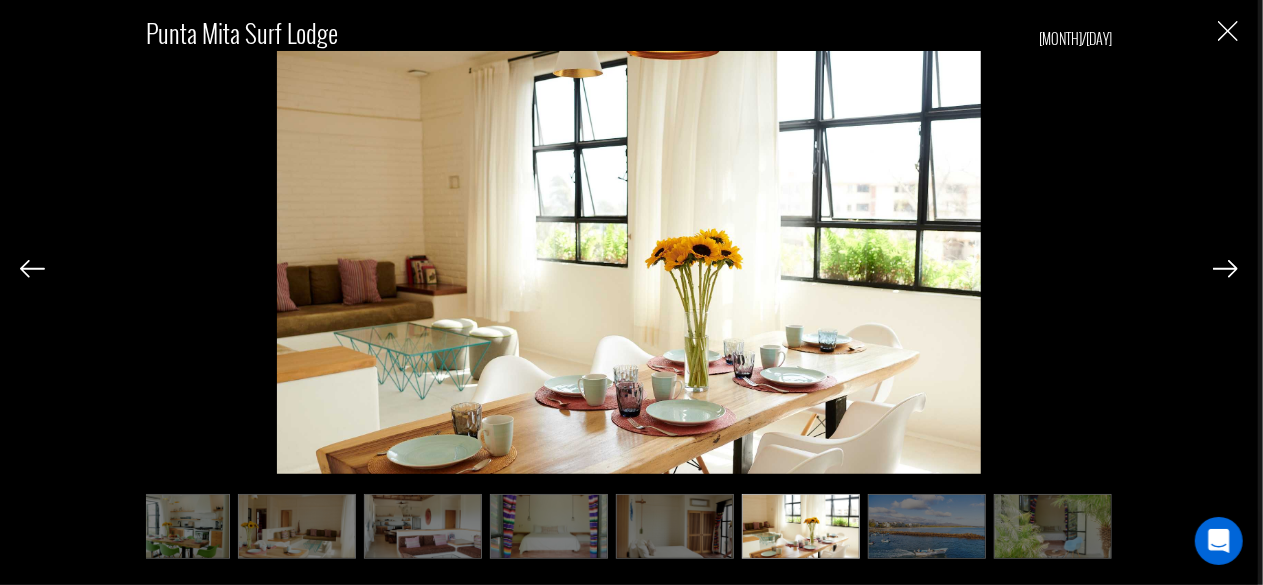 scroll, scrollTop: 0, scrollLeft: 545, axis: horizontal 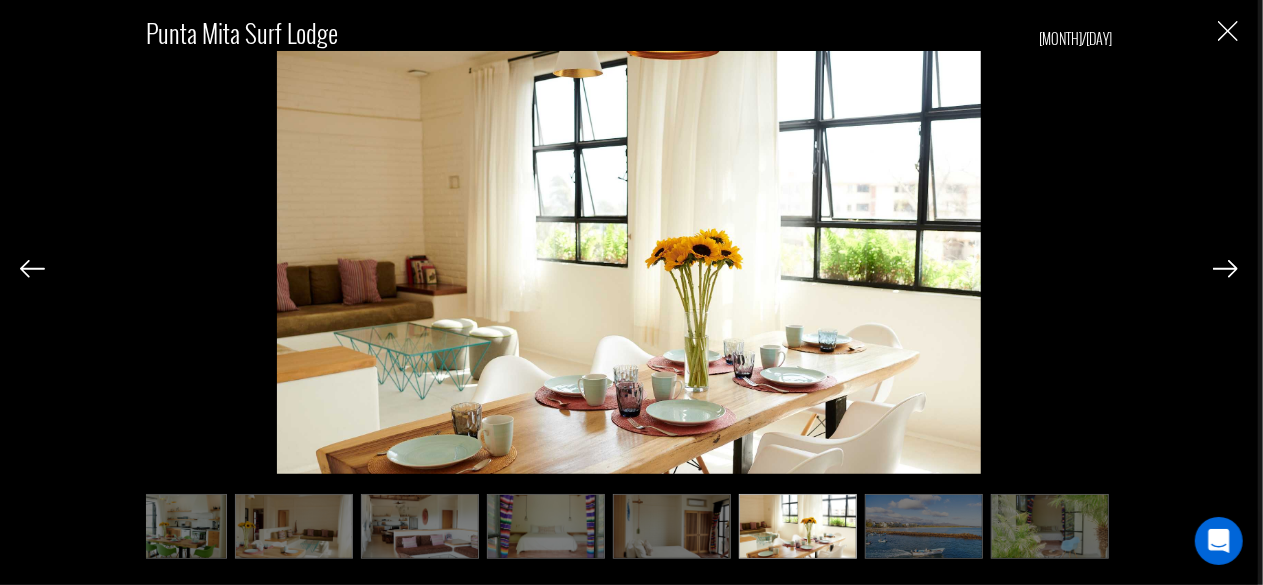 click at bounding box center [924, 526] 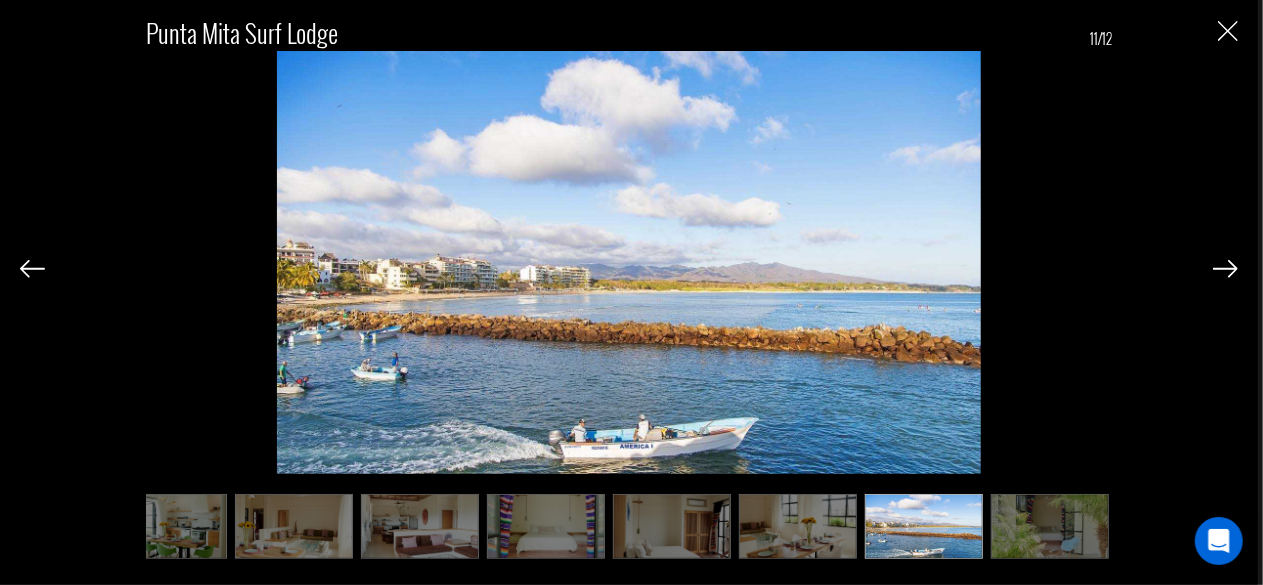 click at bounding box center [1050, 526] 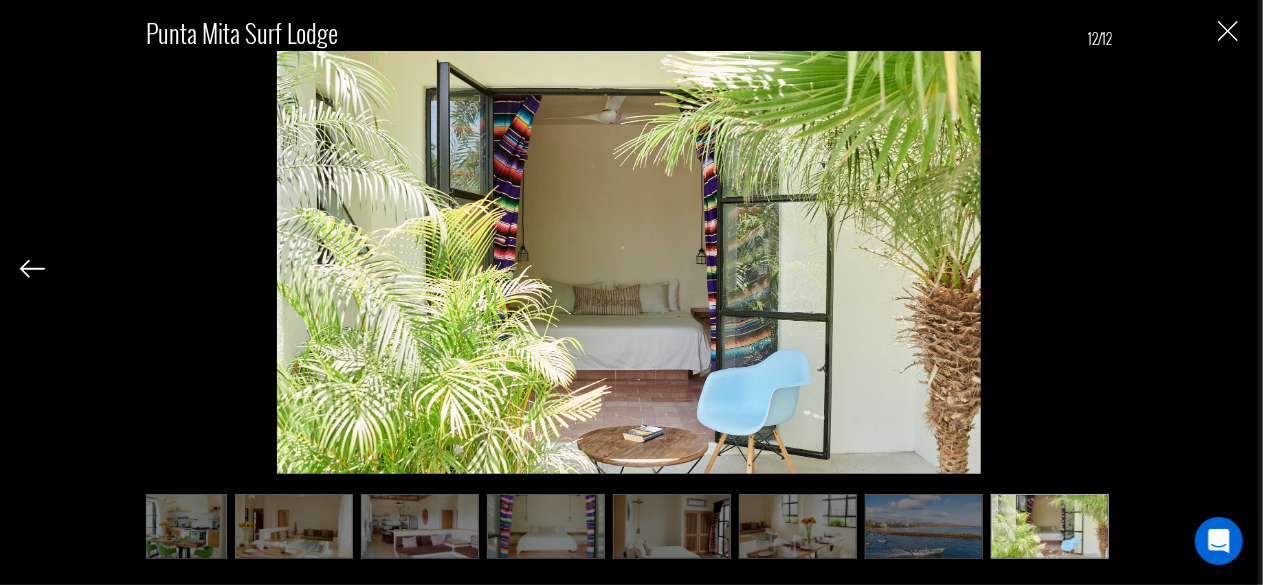 click at bounding box center [168, 526] 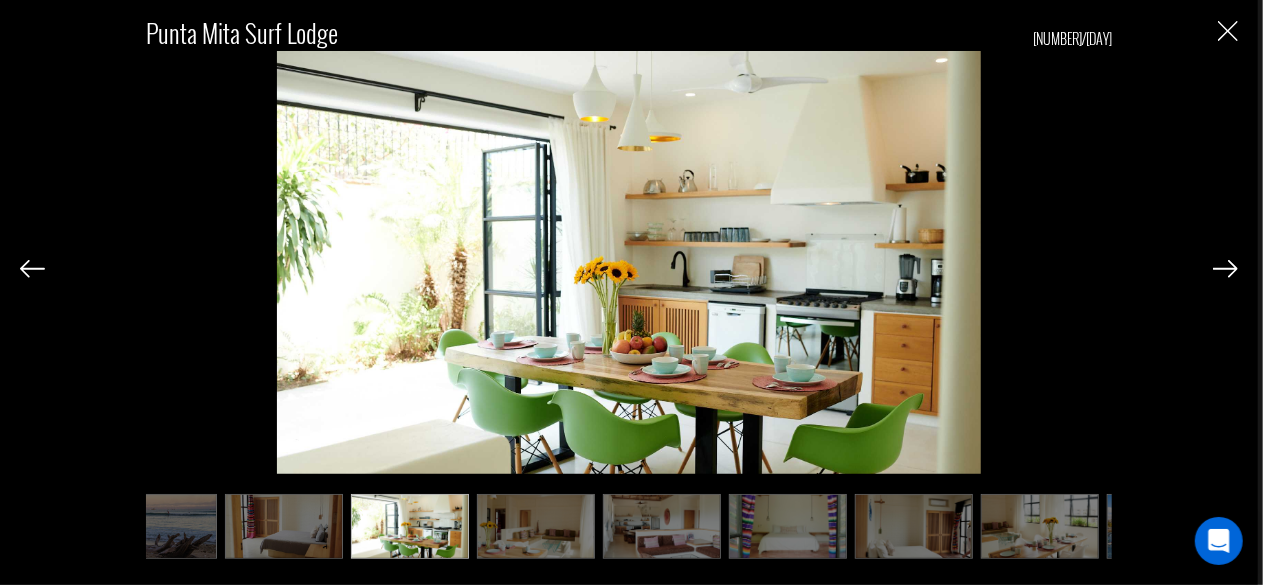 scroll, scrollTop: 0, scrollLeft: 0, axis: both 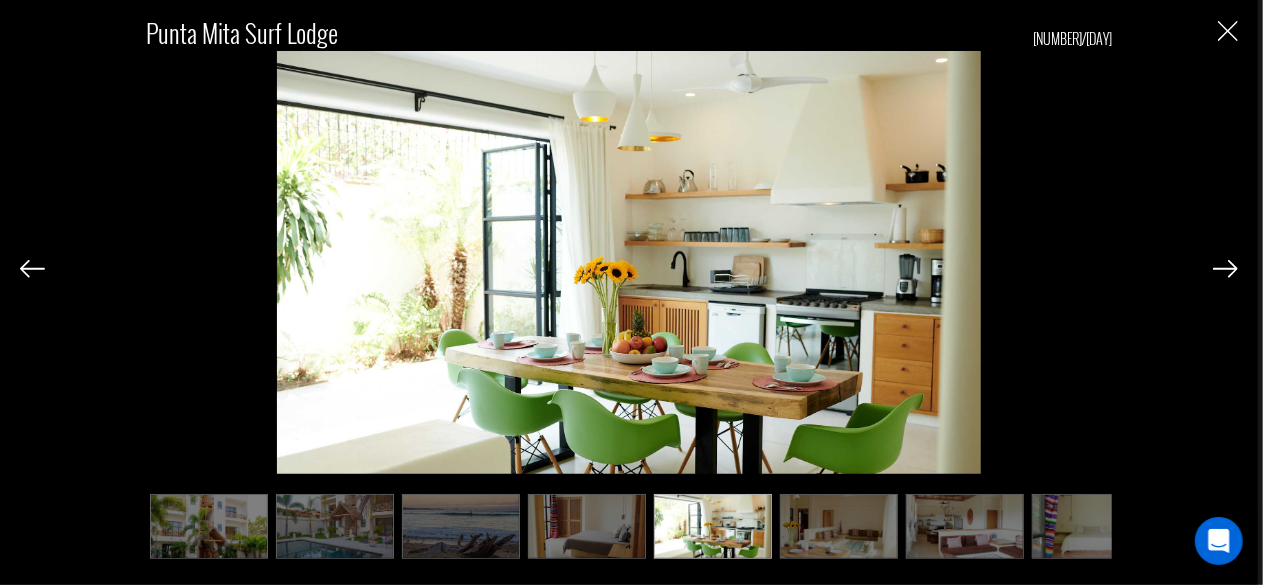 click at bounding box center [209, 526] 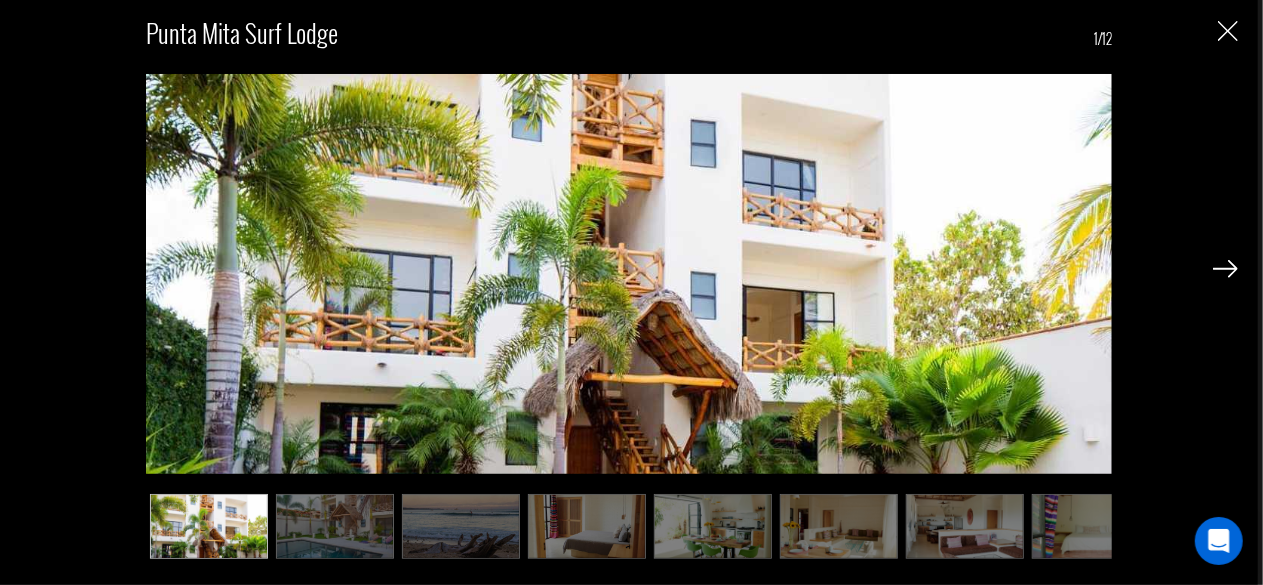 scroll, scrollTop: 1253, scrollLeft: 0, axis: vertical 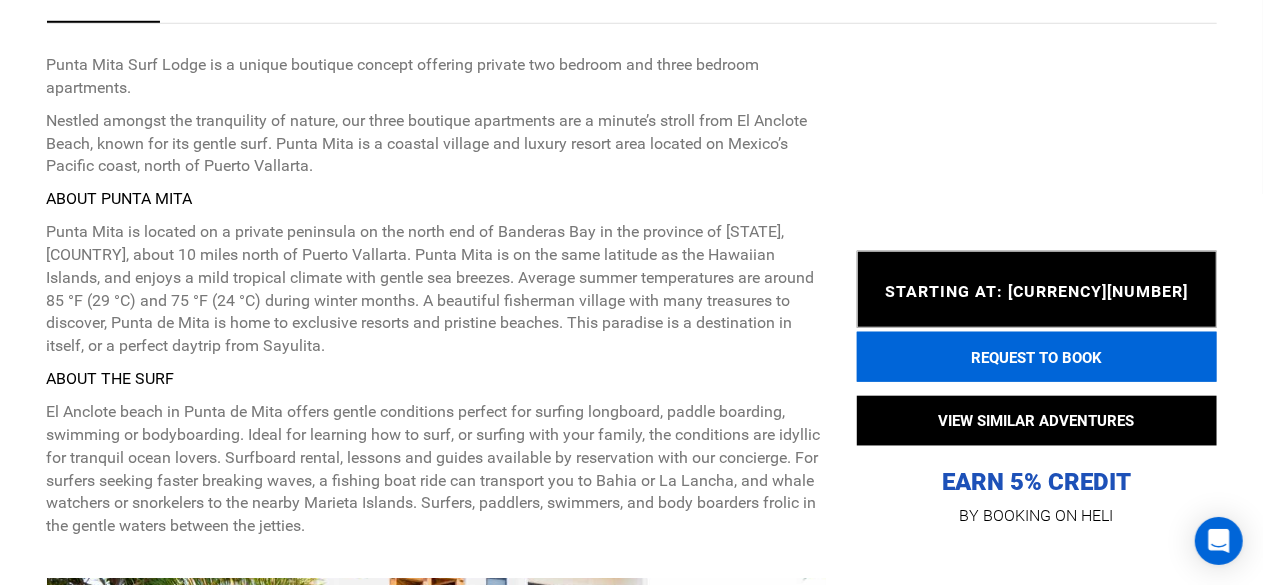 click on "REQUEST TO BOOK" at bounding box center [1037, 357] 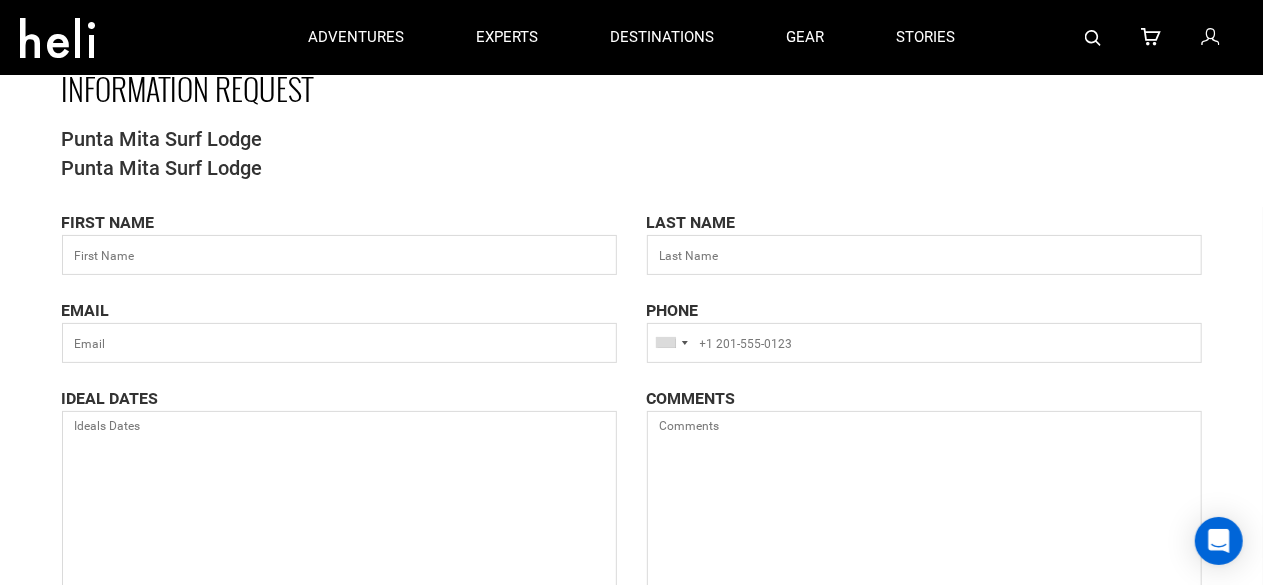 scroll, scrollTop: 0, scrollLeft: 0, axis: both 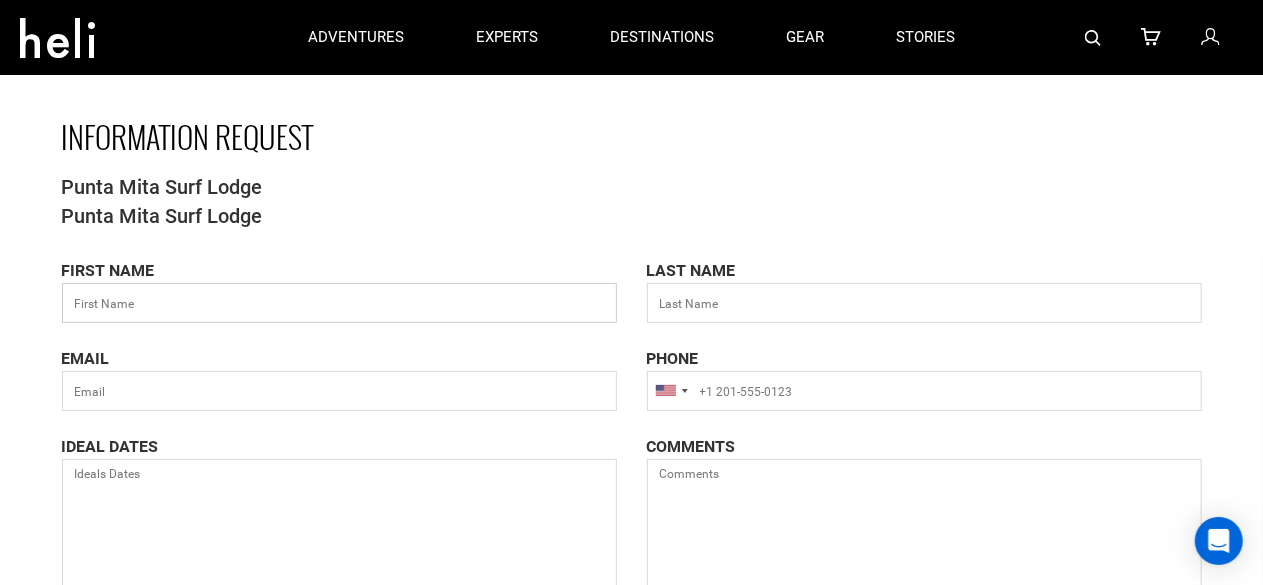 click at bounding box center [339, 303] 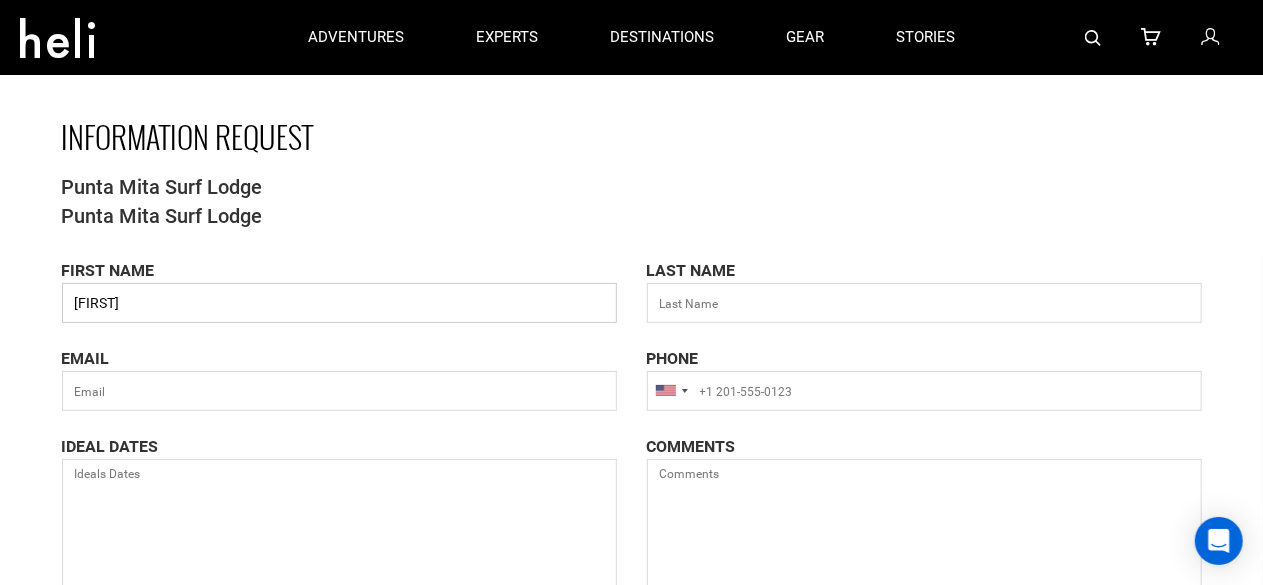 type on "[FIRST]" 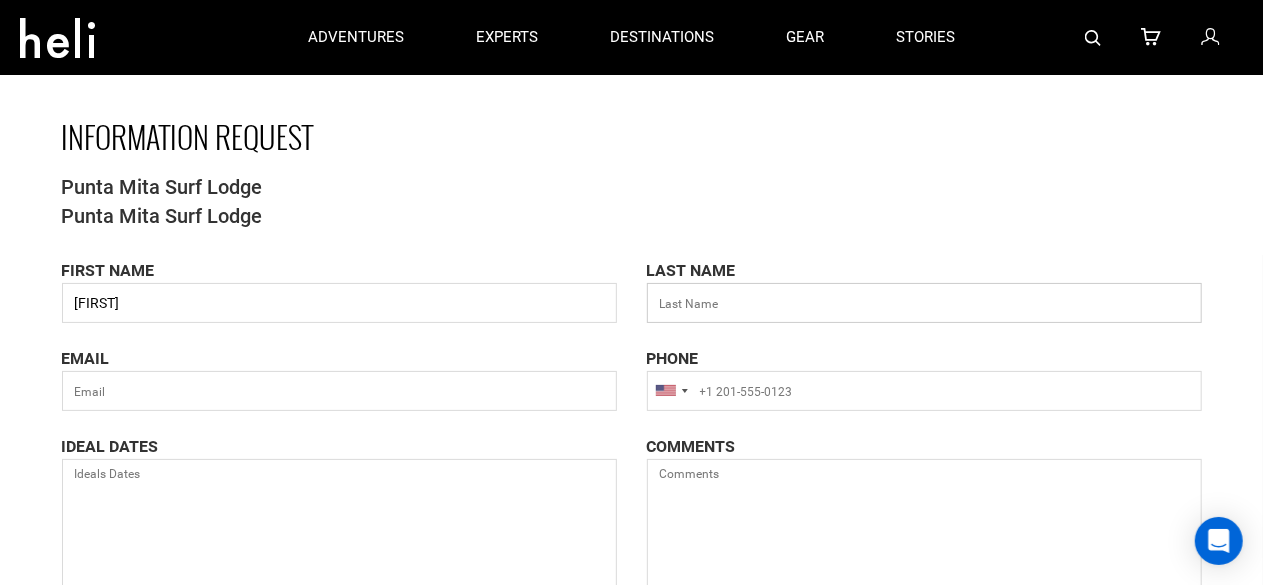 click at bounding box center [924, 303] 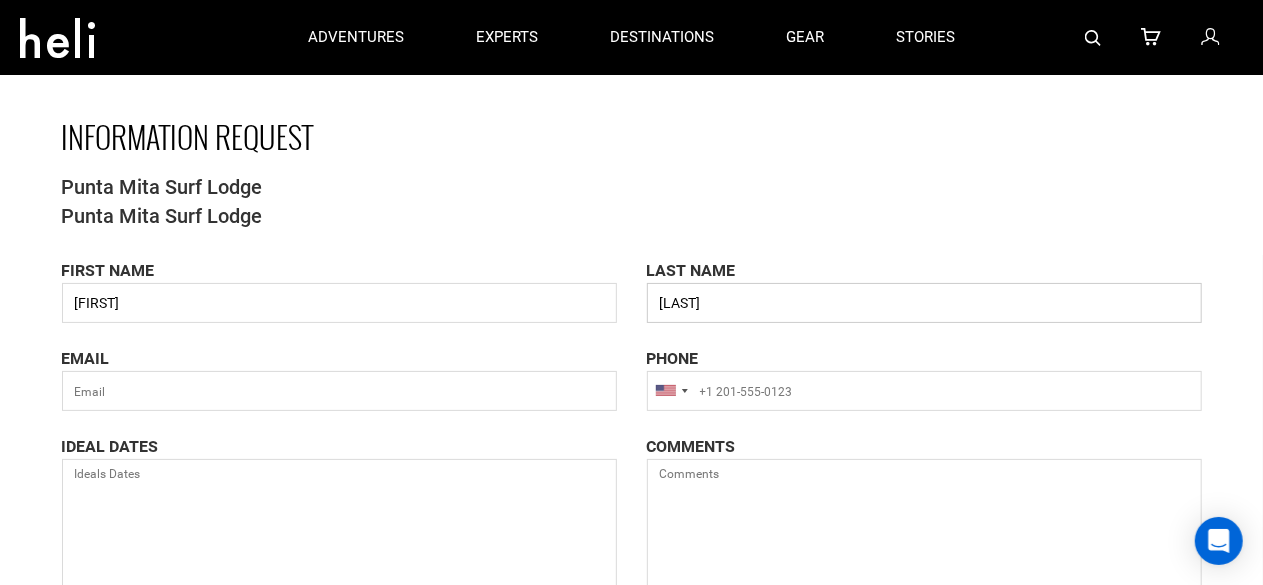 type on "[LAST]" 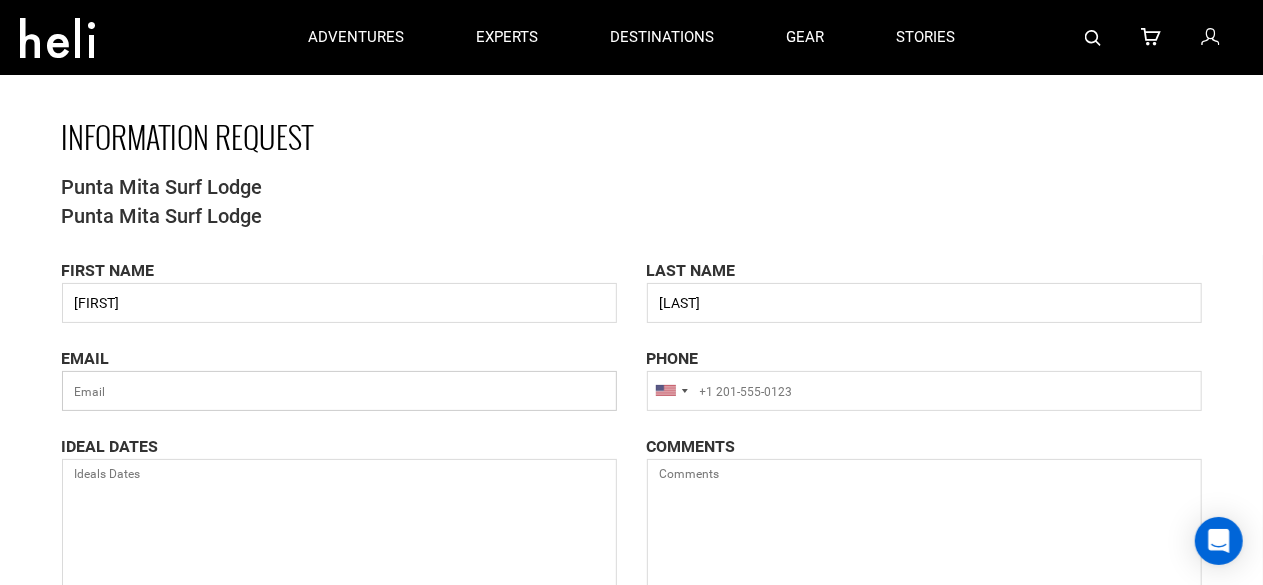 click at bounding box center [339, 391] 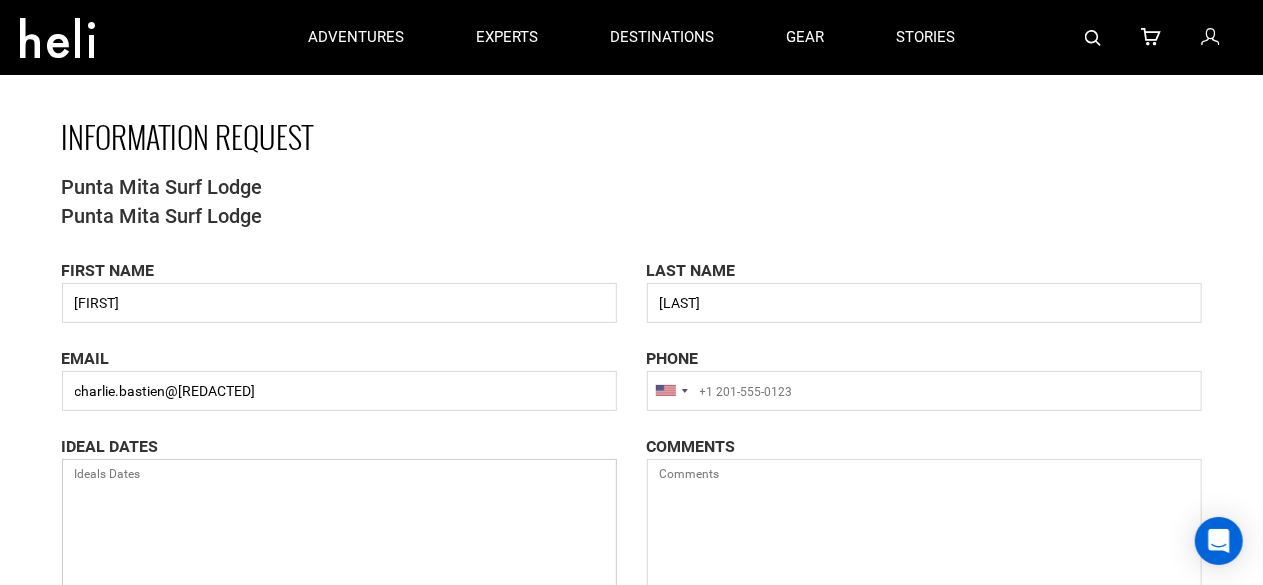 click at bounding box center [339, 566] 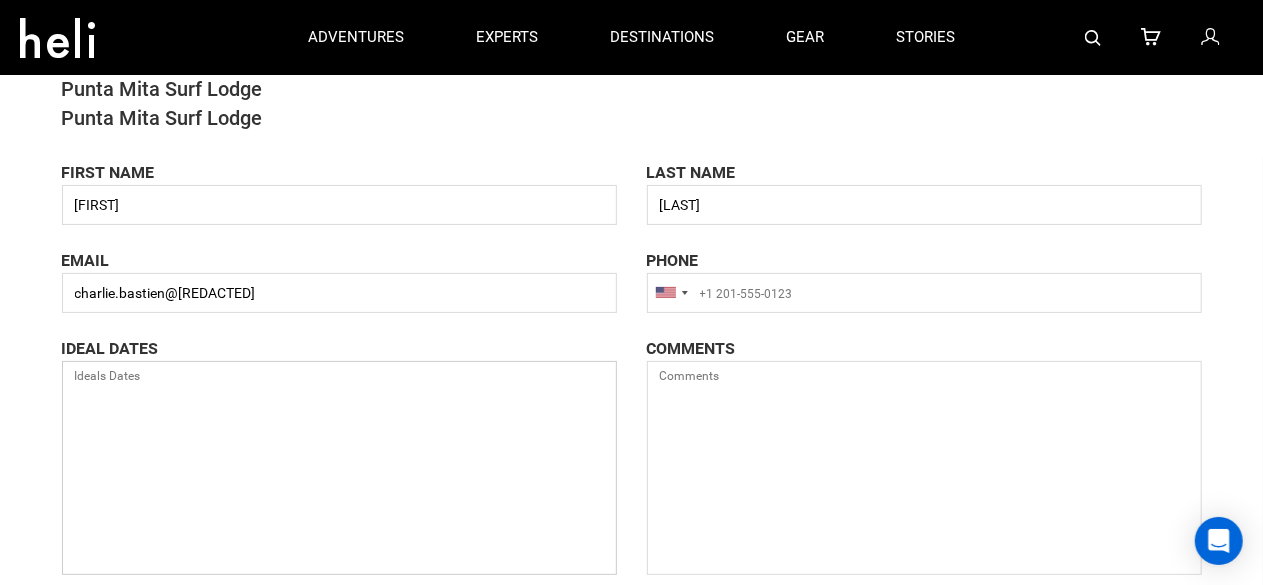 scroll, scrollTop: 104, scrollLeft: 0, axis: vertical 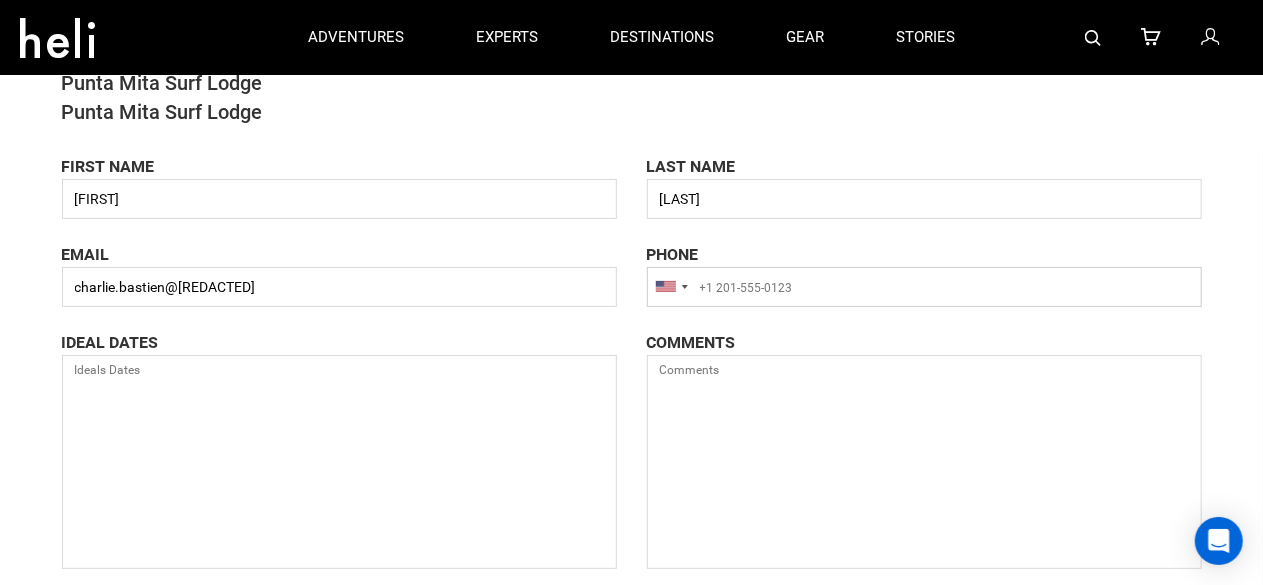type on "+[COUNTRYCODE]" 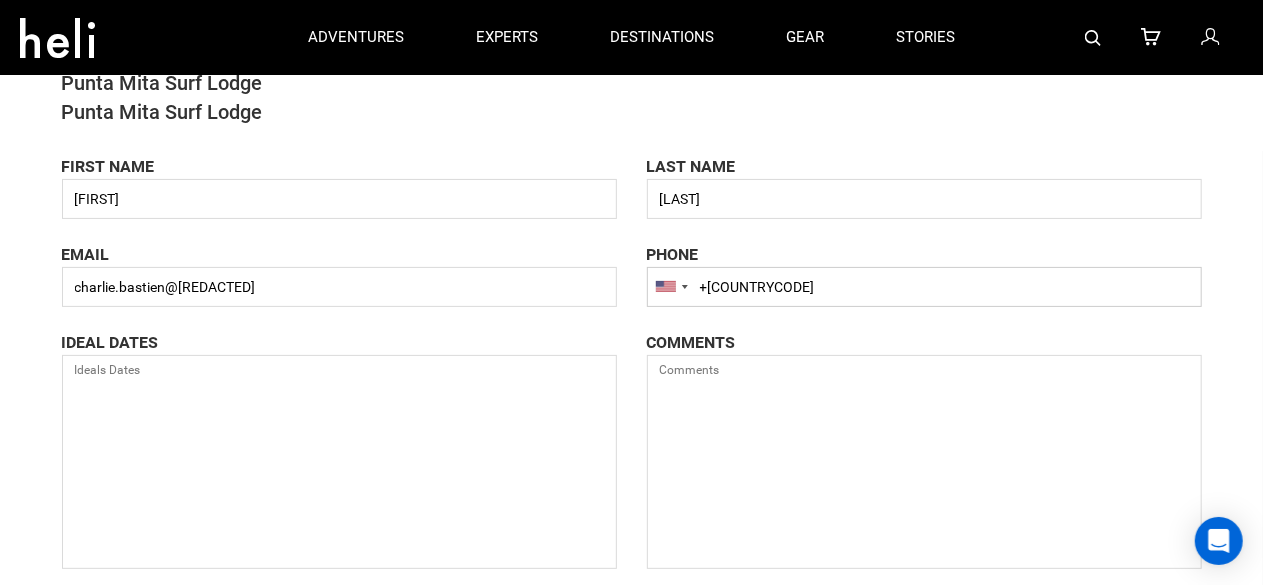 click on "+[COUNTRYCODE]" at bounding box center (924, 287) 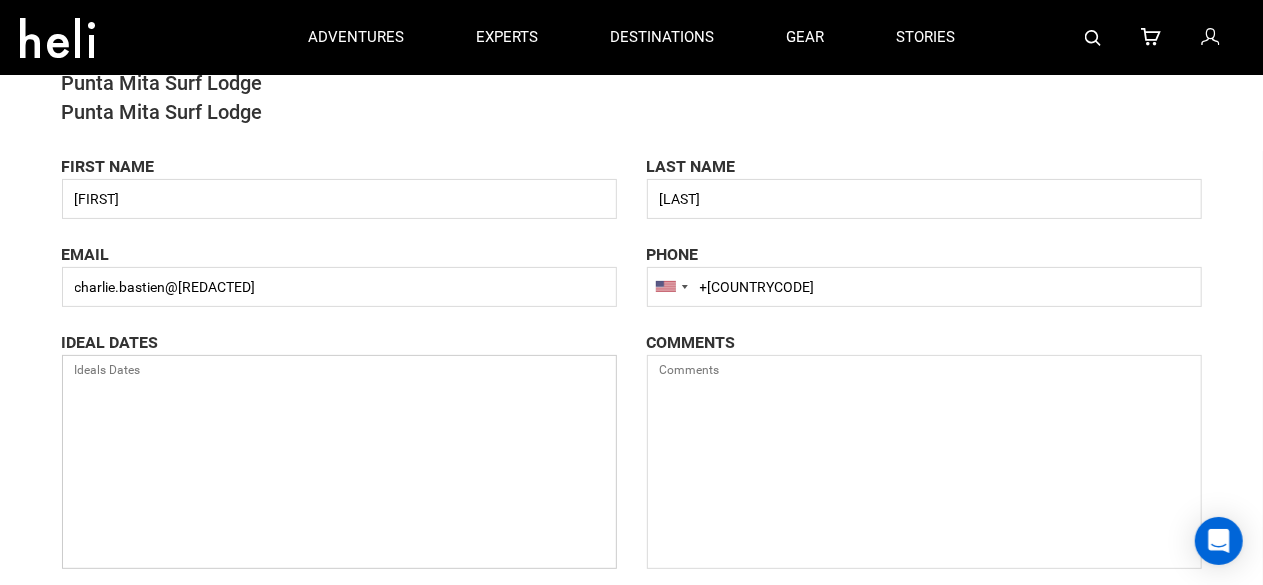 type 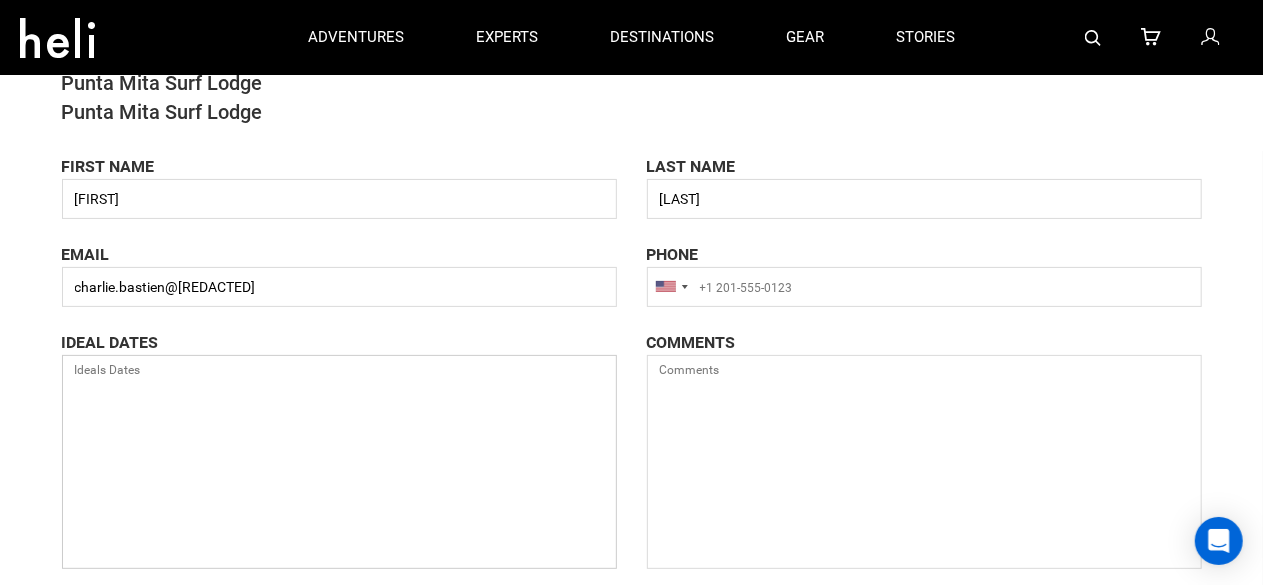 click at bounding box center [339, 462] 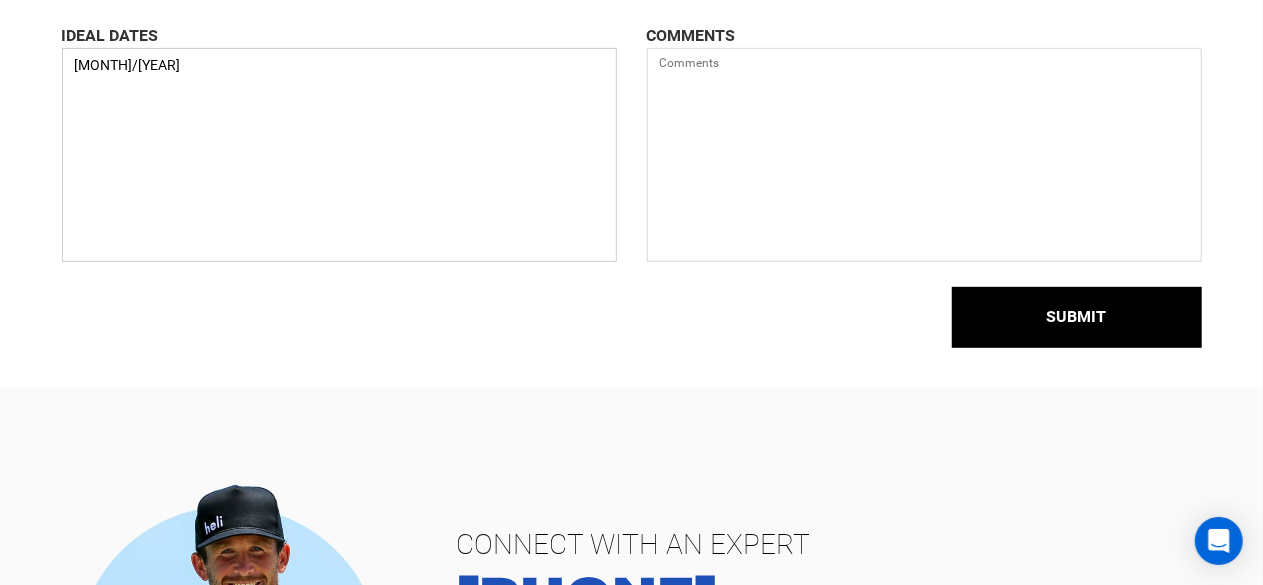 scroll, scrollTop: 415, scrollLeft: 0, axis: vertical 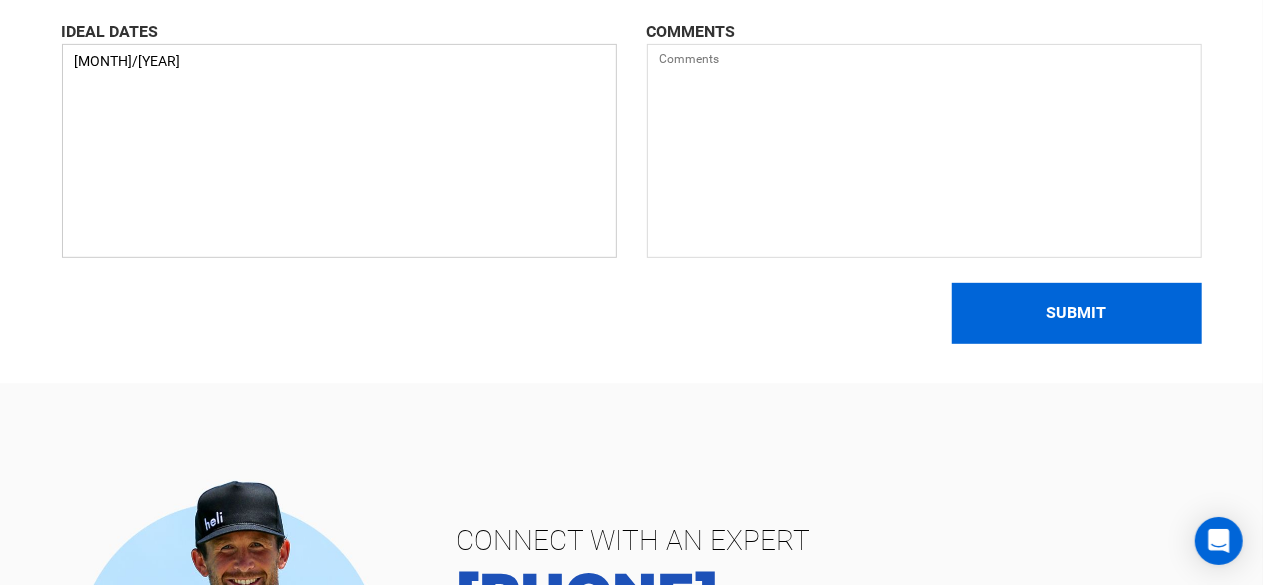 type on "[MONTH]/[YEAR]" 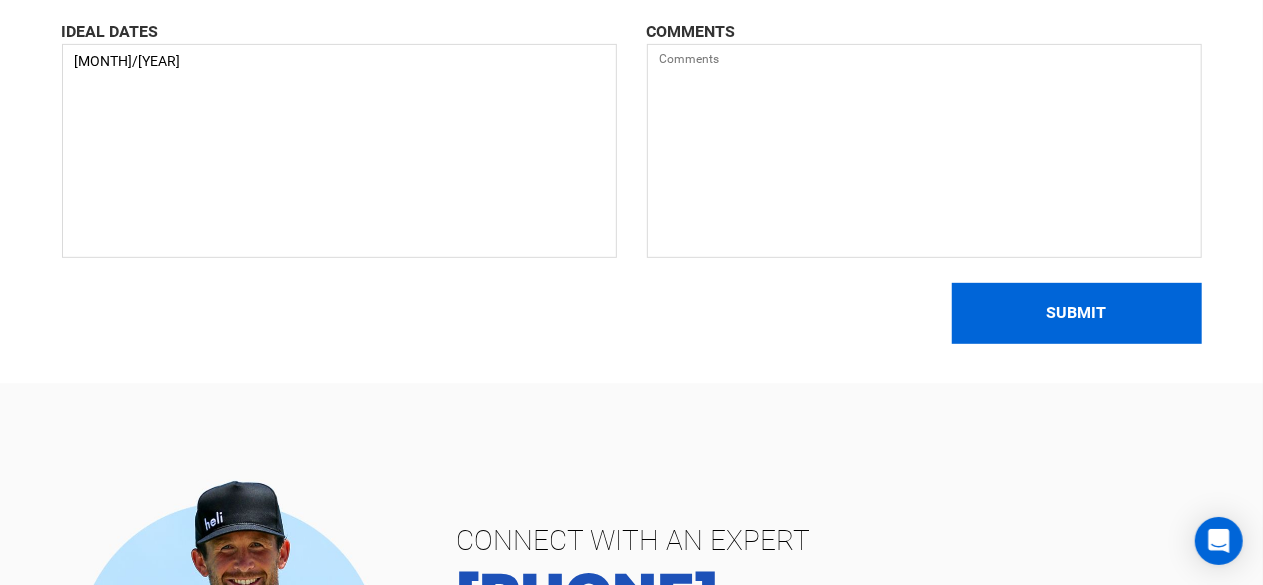 click on "SUBMIT" at bounding box center [1077, 313] 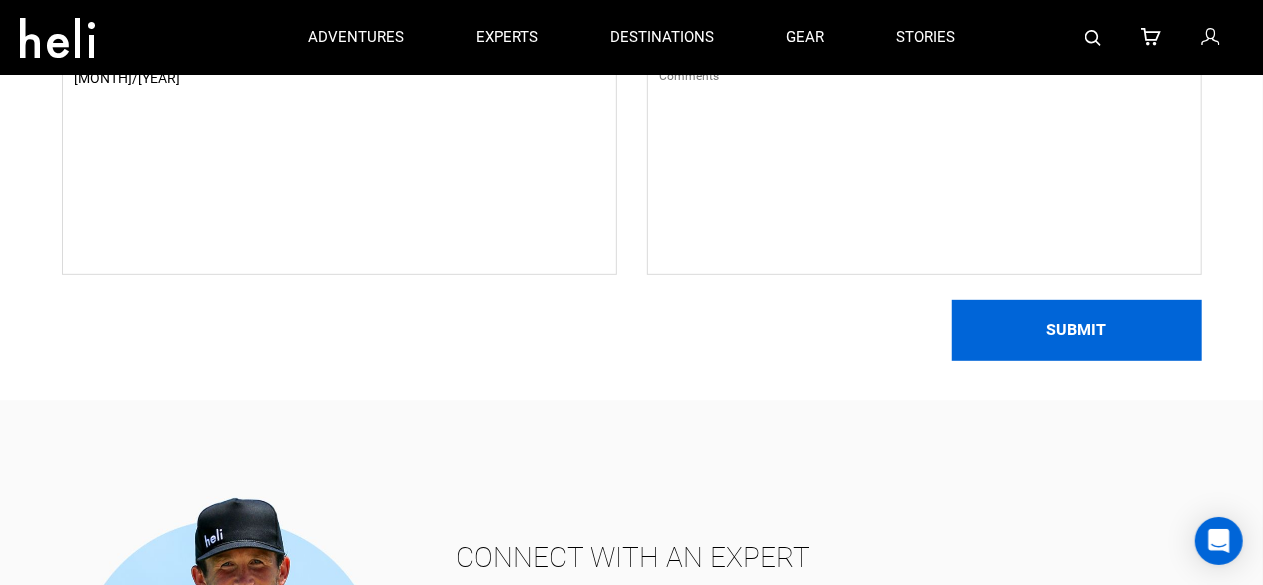 scroll, scrollTop: 0, scrollLeft: 0, axis: both 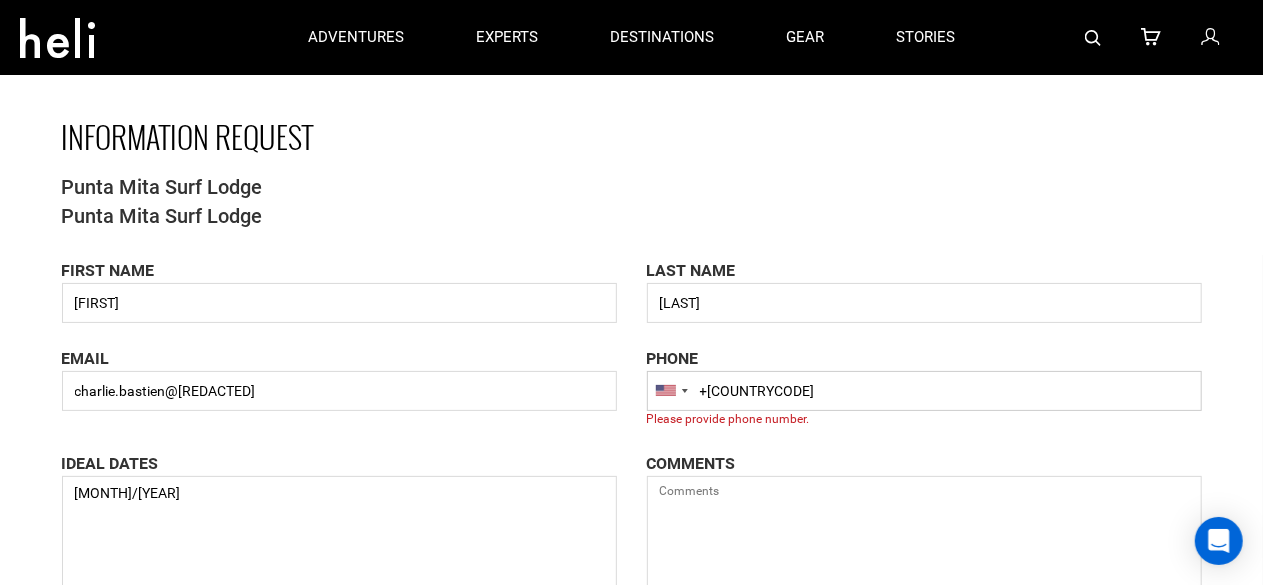 click on "+[COUNTRYCODE]" at bounding box center [924, 391] 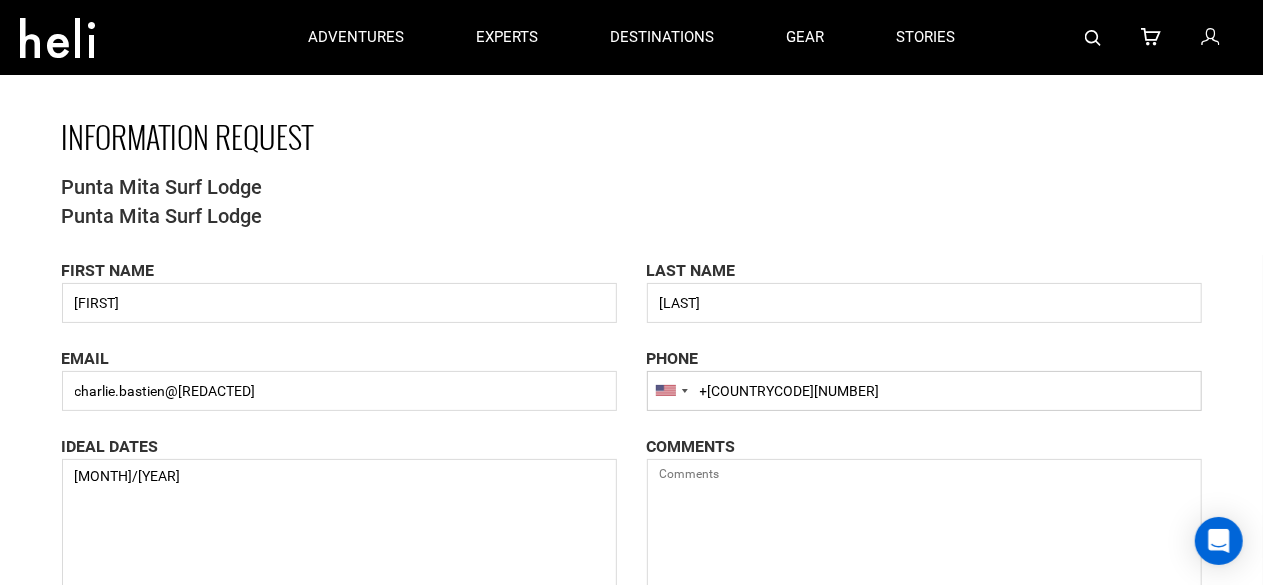 type on "+[COUNTRYCODE][NUMBER]" 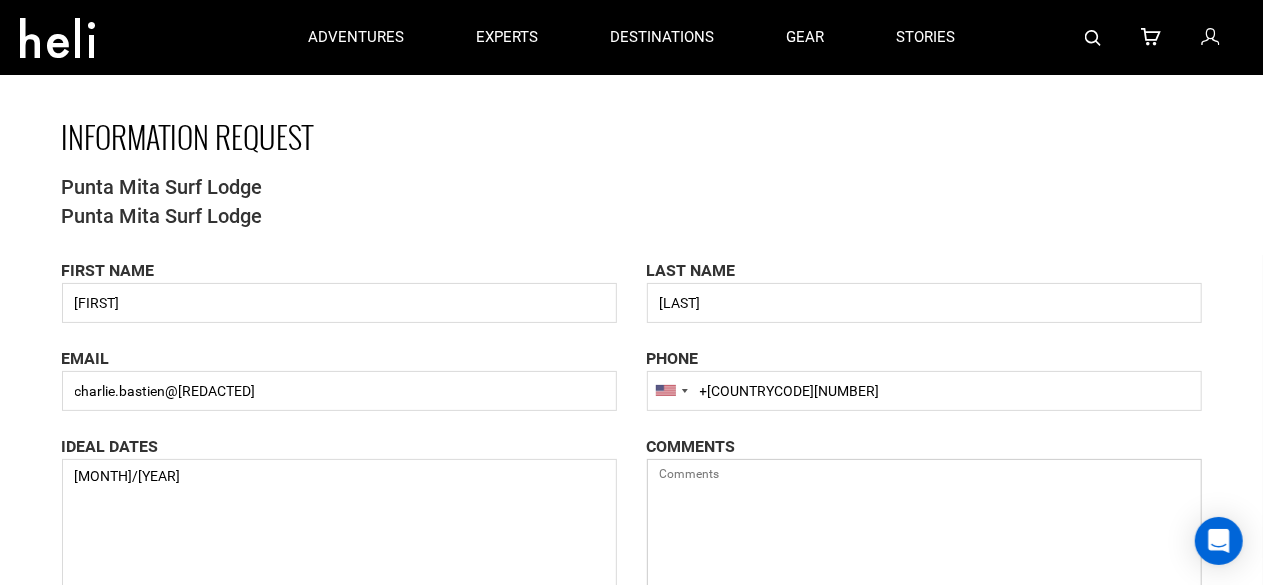 click at bounding box center [924, 566] 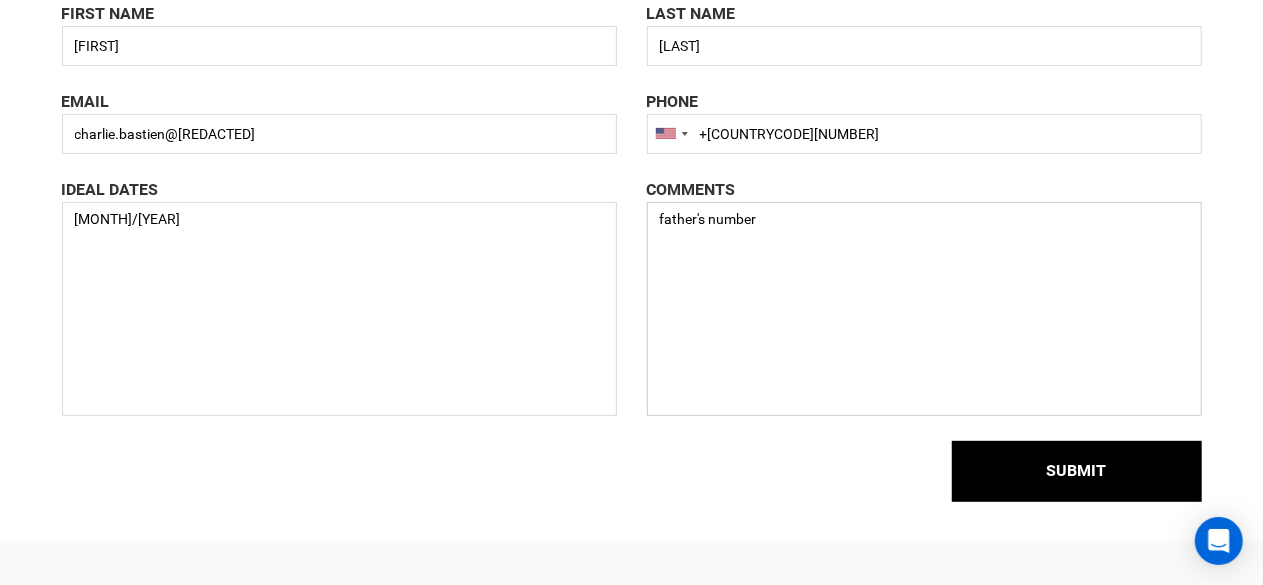 scroll, scrollTop: 258, scrollLeft: 0, axis: vertical 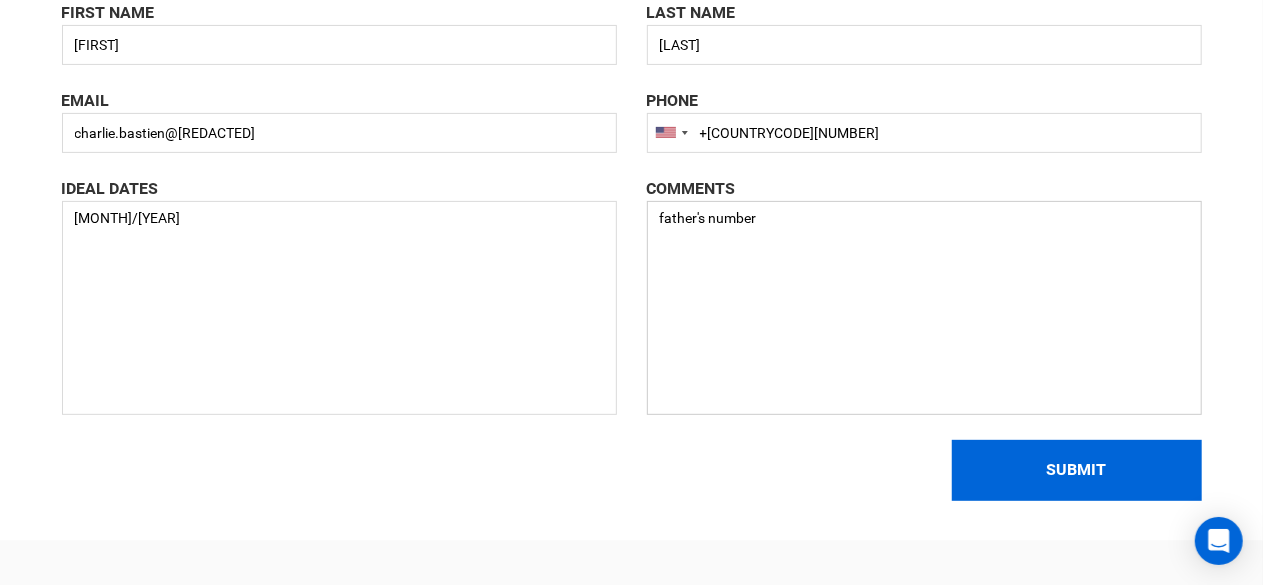 type on "father's number" 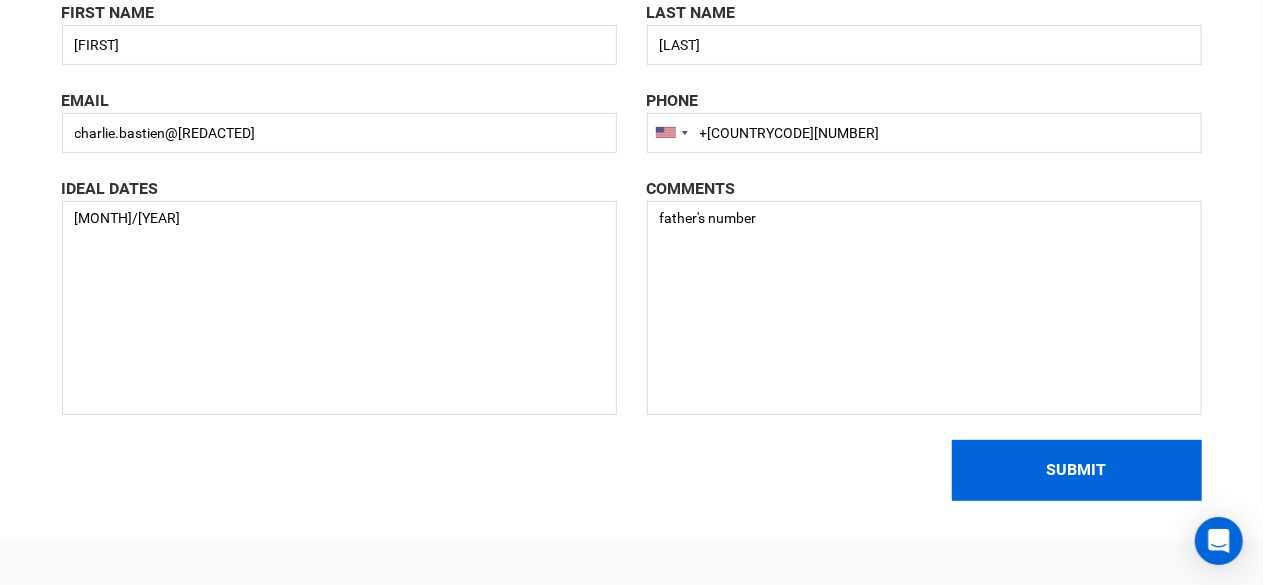 click on "SUBMIT" at bounding box center (1077, 470) 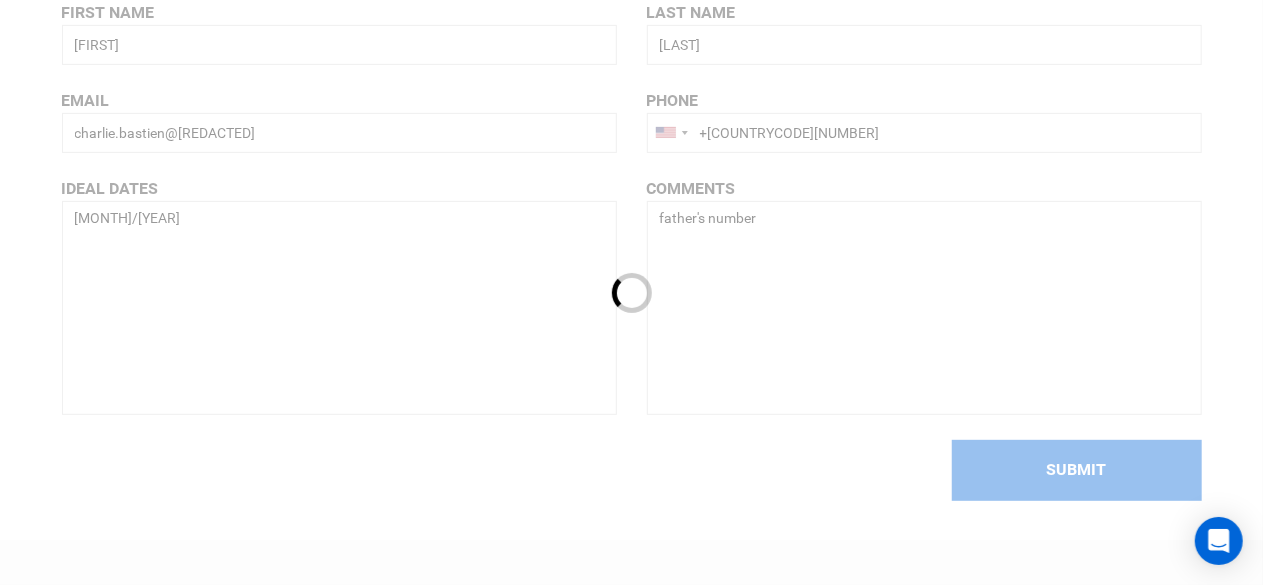 type 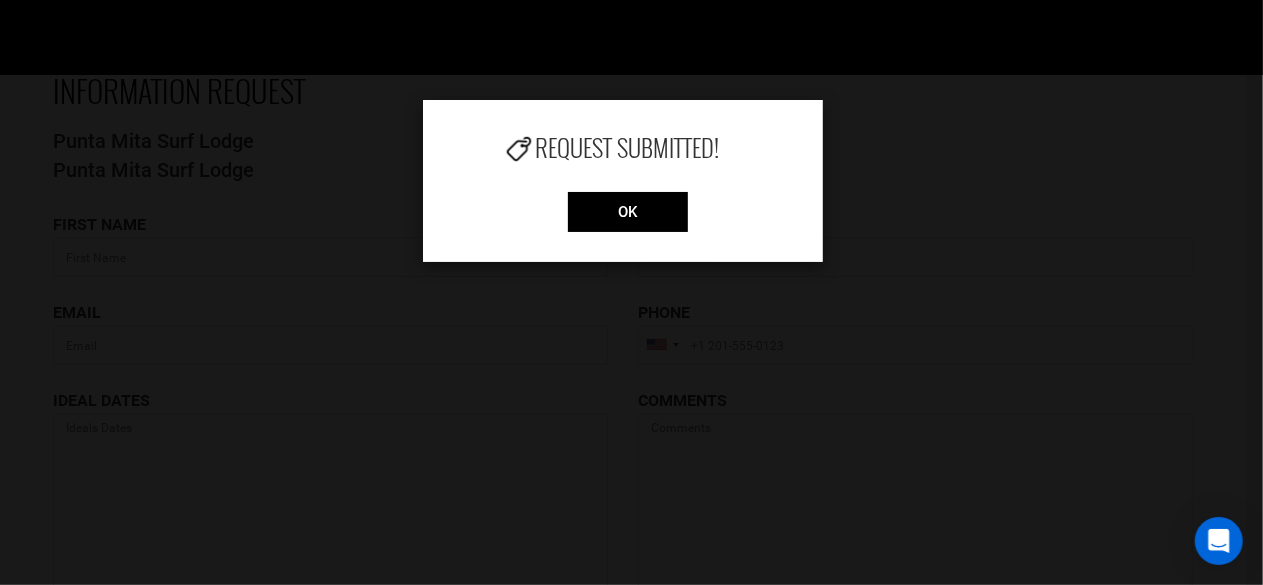 scroll, scrollTop: 0, scrollLeft: 0, axis: both 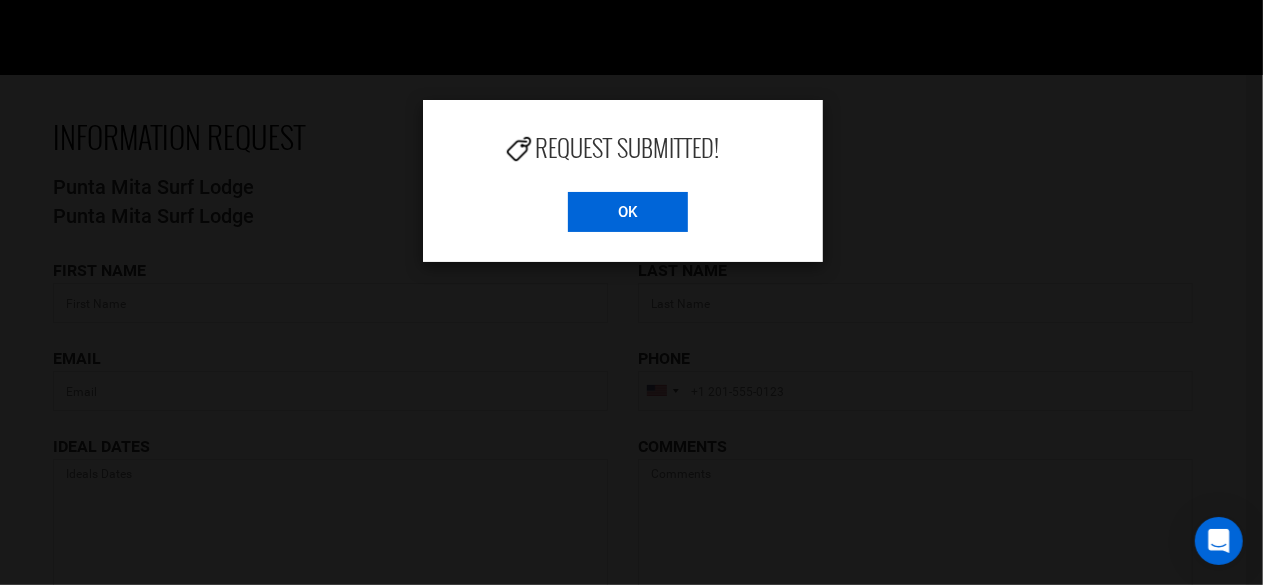 click on "OK" at bounding box center [628, 212] 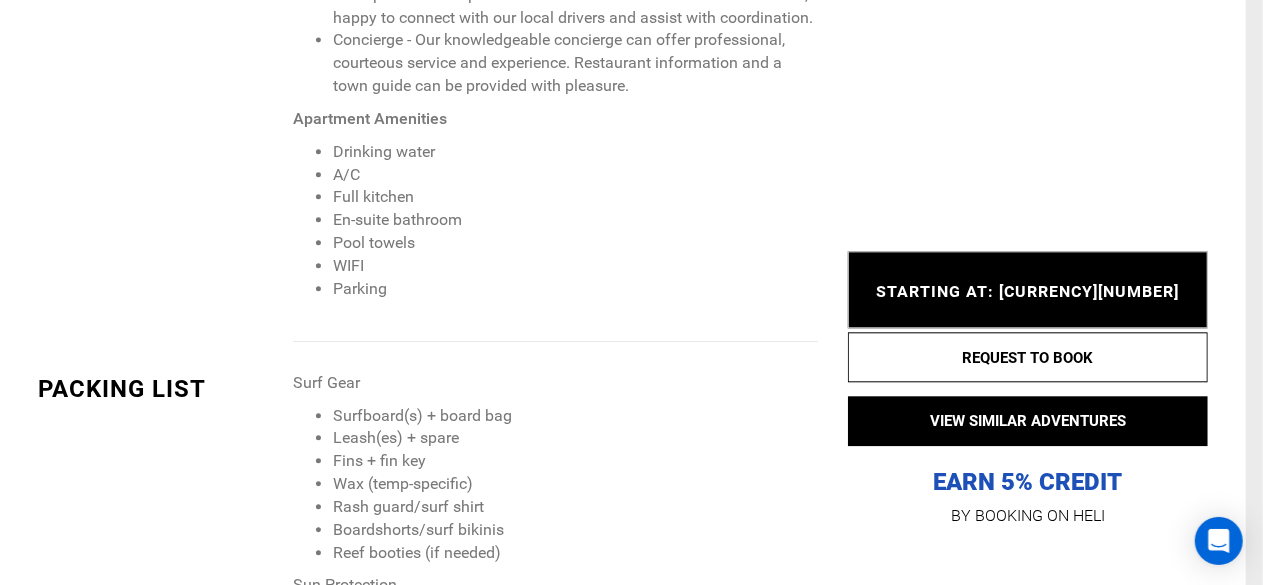 scroll, scrollTop: 2256, scrollLeft: 0, axis: vertical 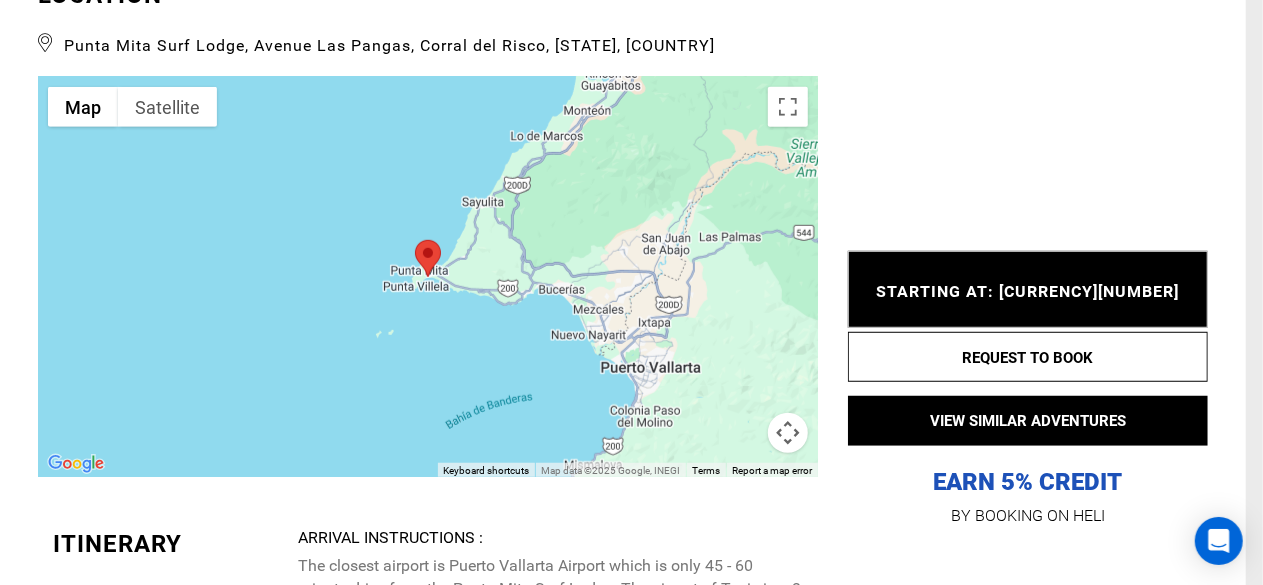 click at bounding box center (428, 277) 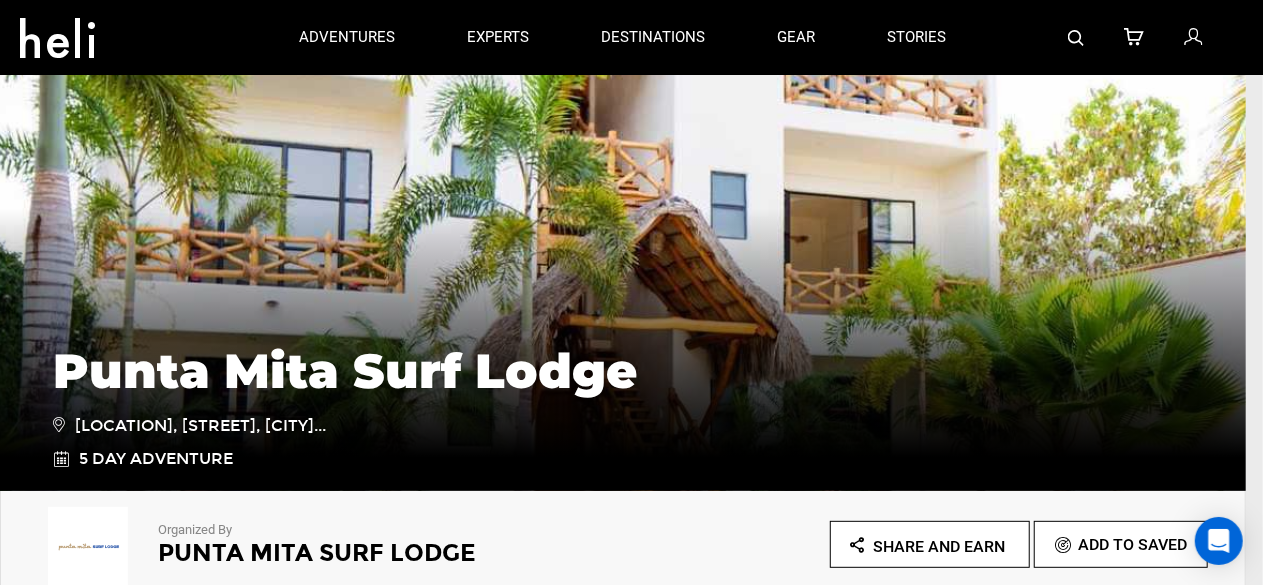 scroll, scrollTop: 0, scrollLeft: 0, axis: both 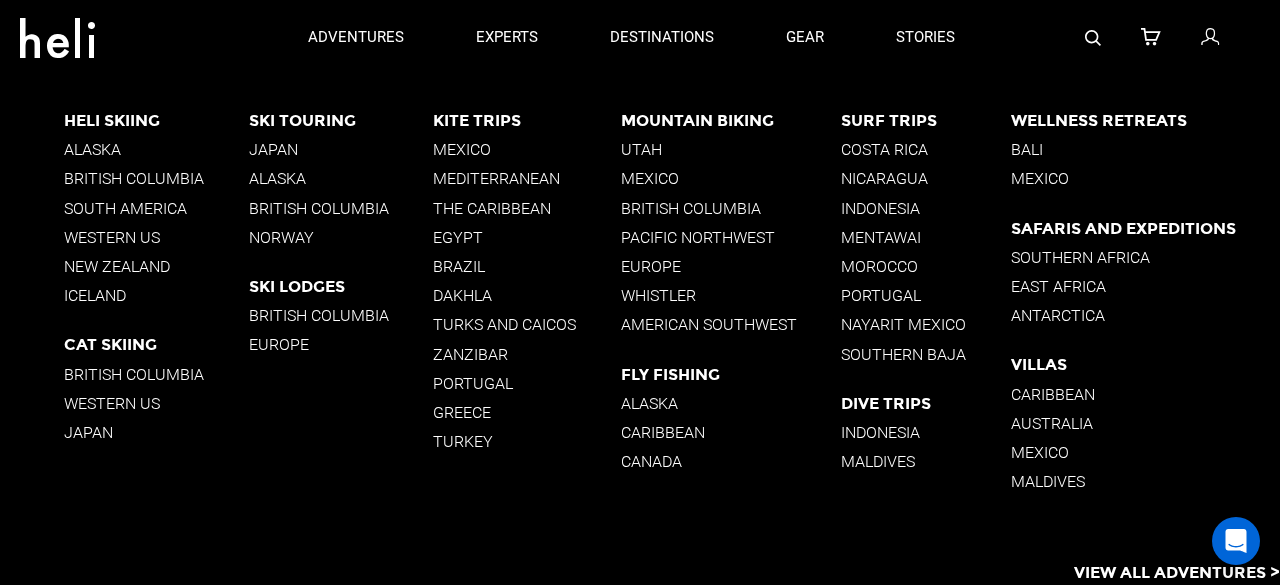 click on "Nayarit Mexico" at bounding box center [926, 324] 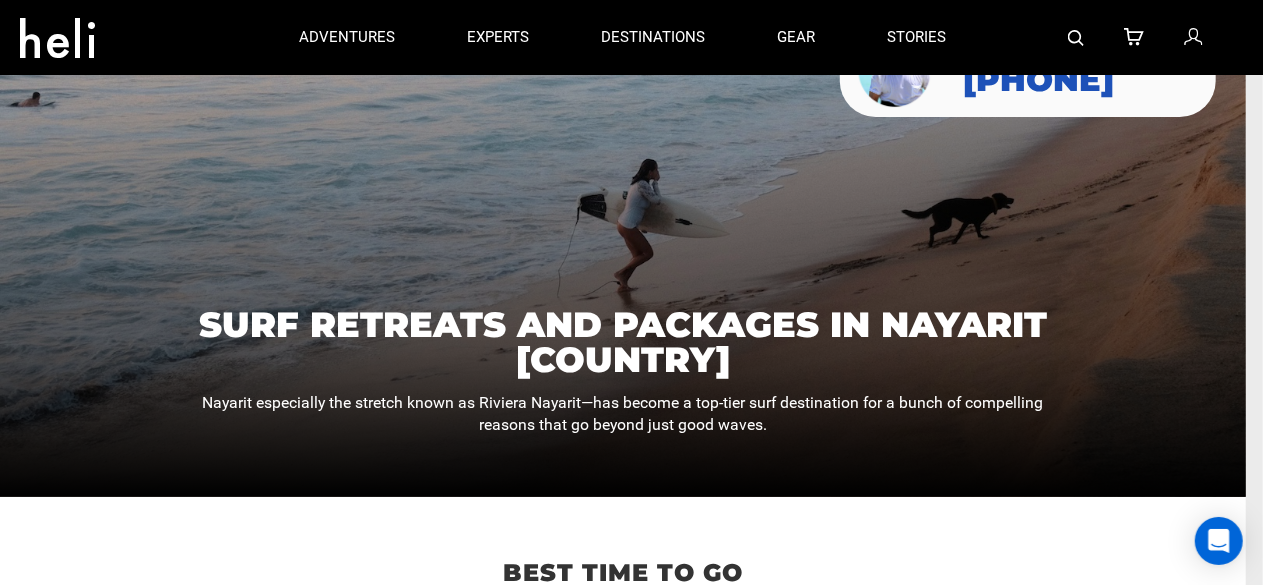 scroll, scrollTop: 0, scrollLeft: 0, axis: both 